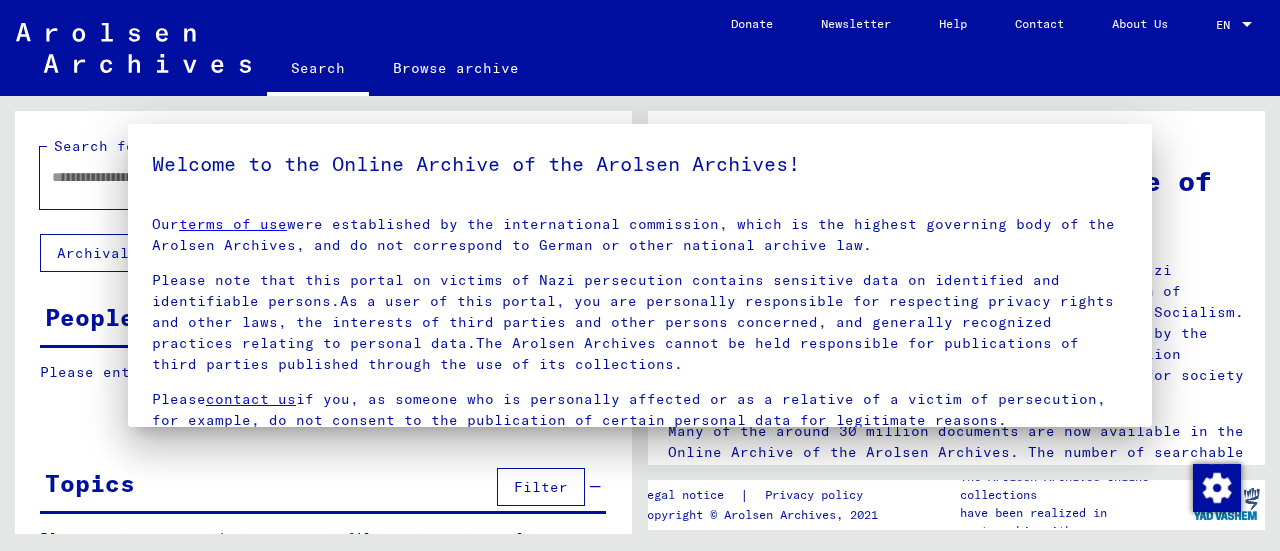 scroll, scrollTop: 0, scrollLeft: 0, axis: both 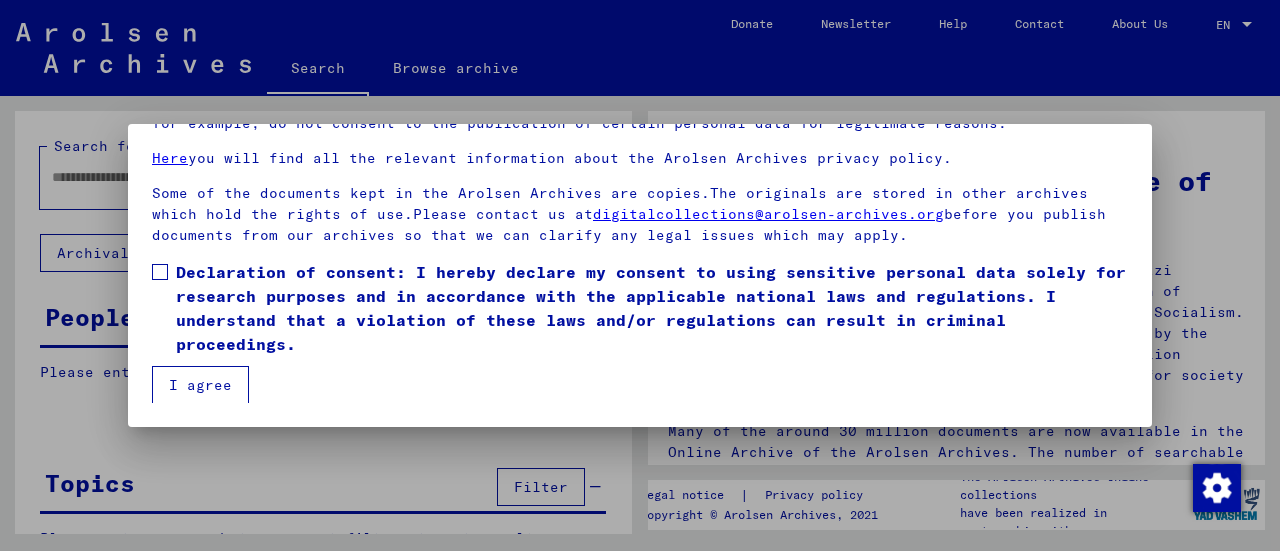 click on "Declaration of consent: I hereby declare my consent to using sensitive personal data solely for research purposes and in accordance with the applicable national laws and regulations. I understand that a violation of these laws and/or regulations can result in criminal proceedings." at bounding box center [640, 308] 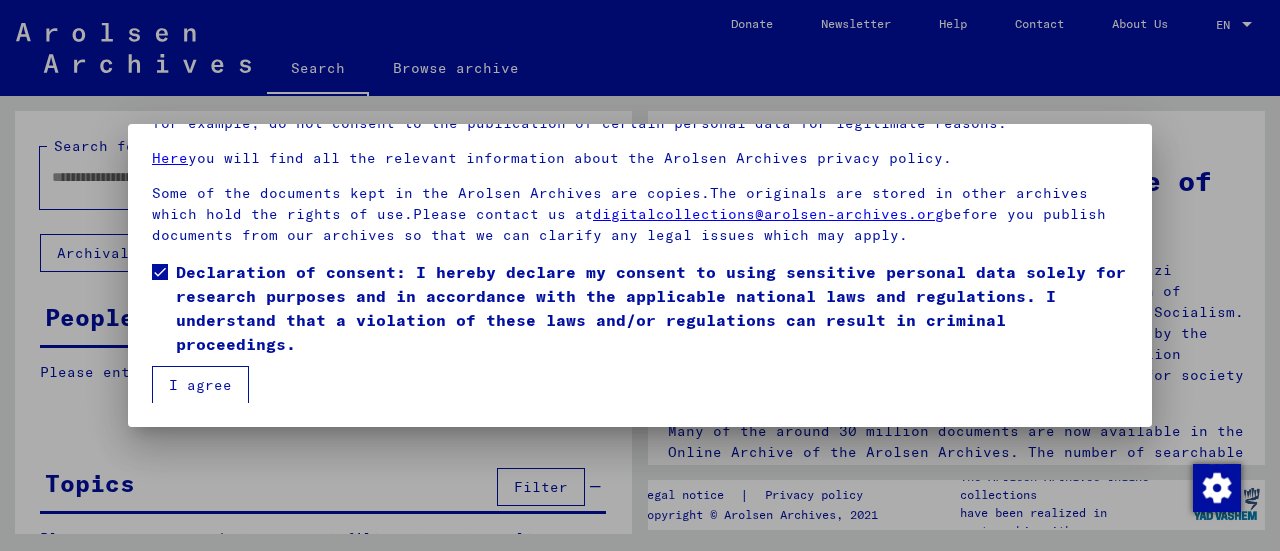click on "I agree" at bounding box center [200, 385] 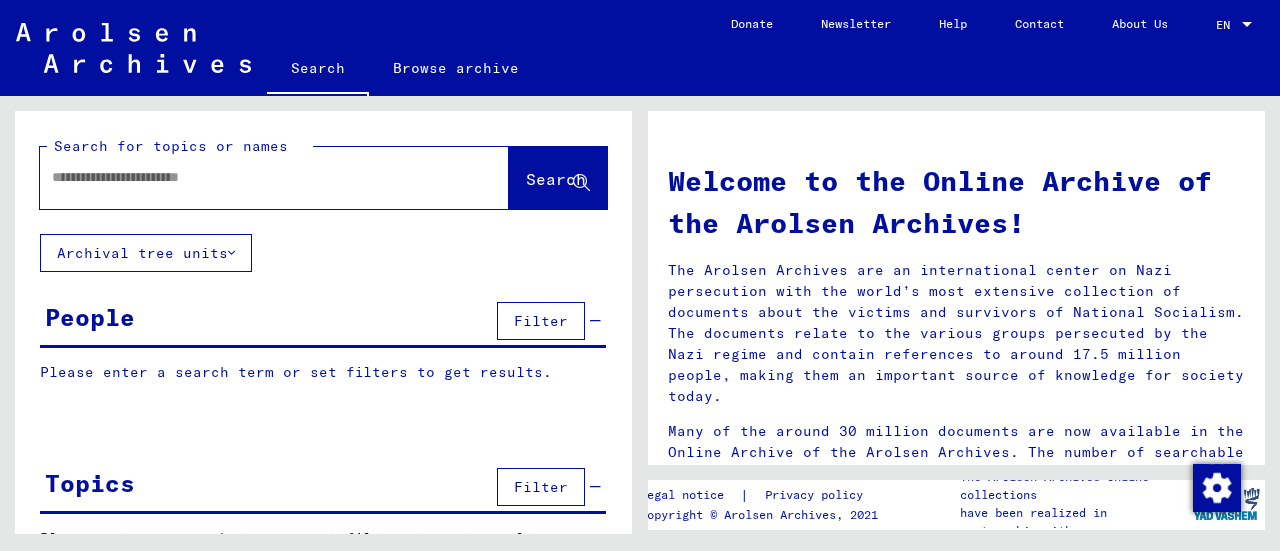 click at bounding box center [250, 177] 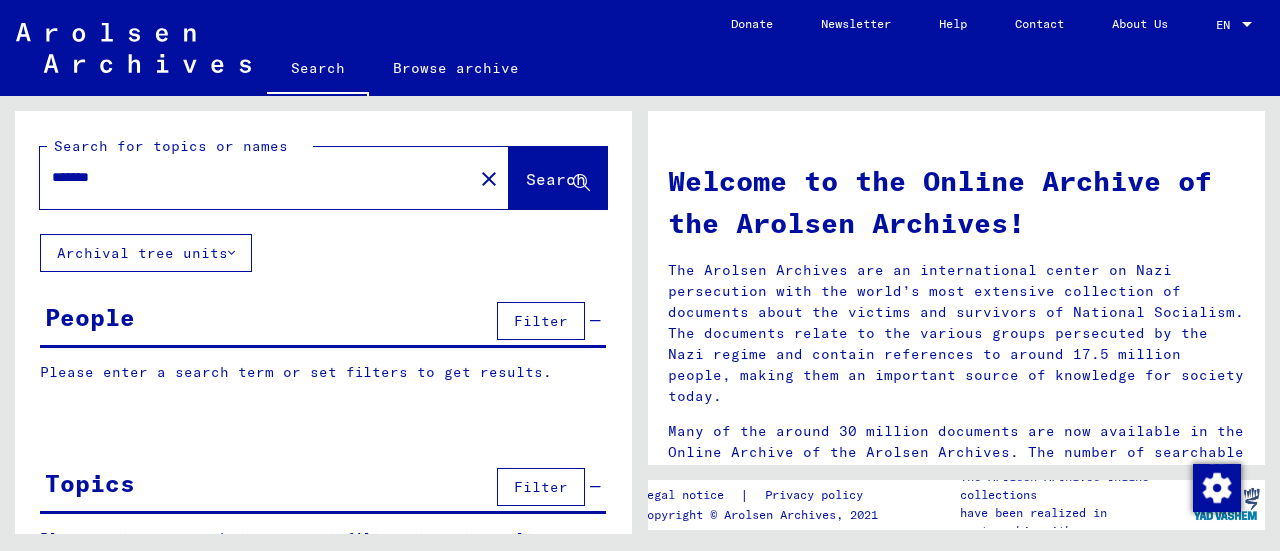 type on "******" 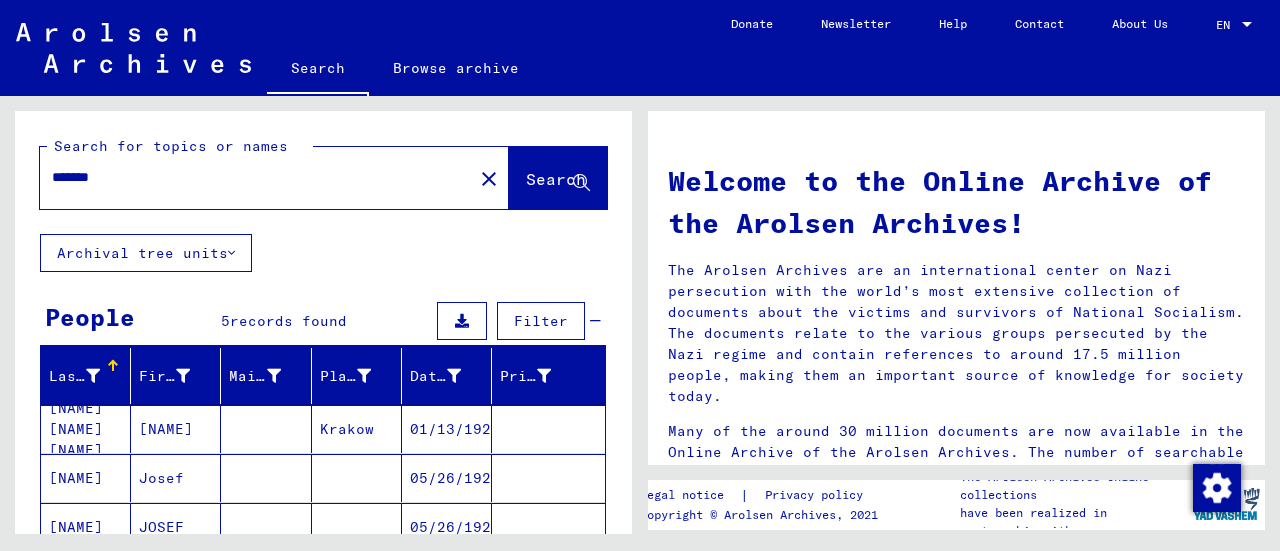 scroll, scrollTop: 200, scrollLeft: 0, axis: vertical 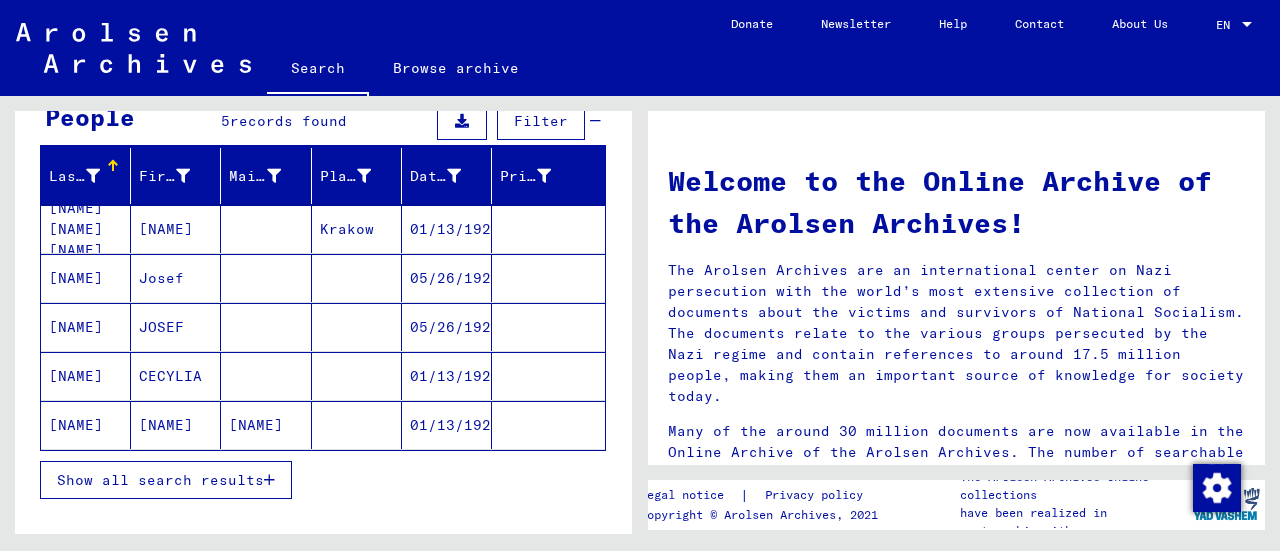 click on "Show all search results" at bounding box center (160, 480) 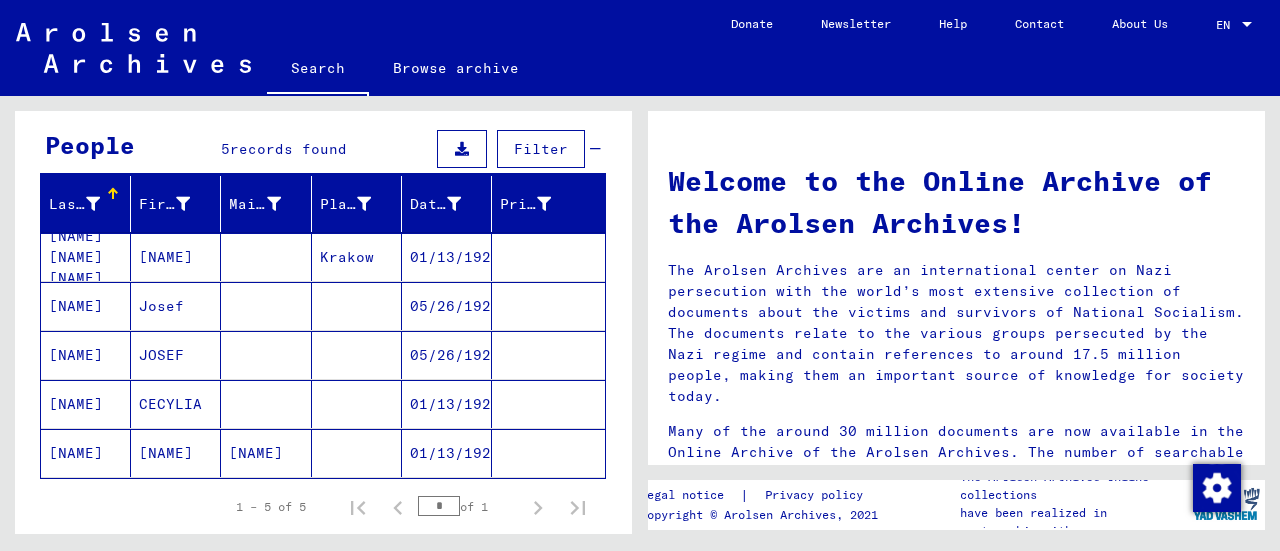 scroll, scrollTop: 200, scrollLeft: 0, axis: vertical 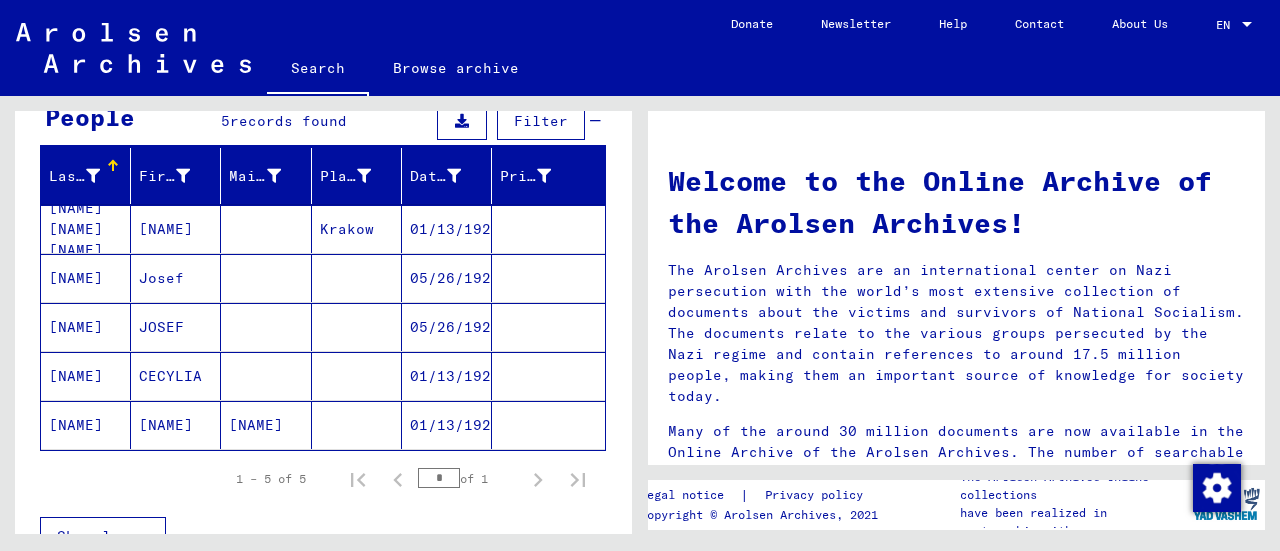 click on "Josef" at bounding box center (176, 327) 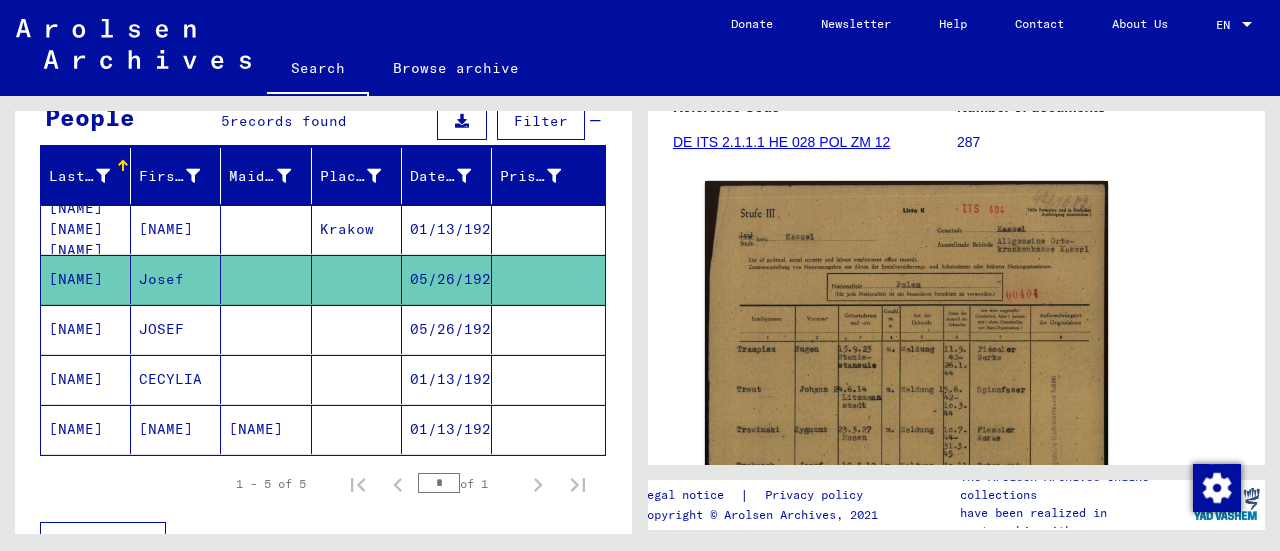 scroll, scrollTop: 400, scrollLeft: 0, axis: vertical 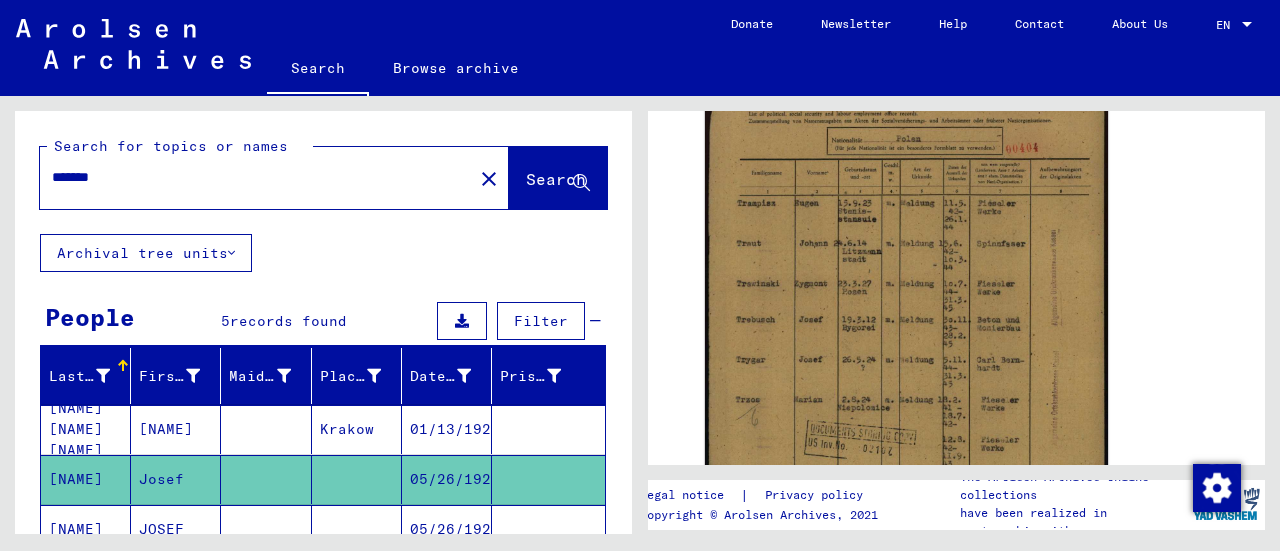 click on "close" 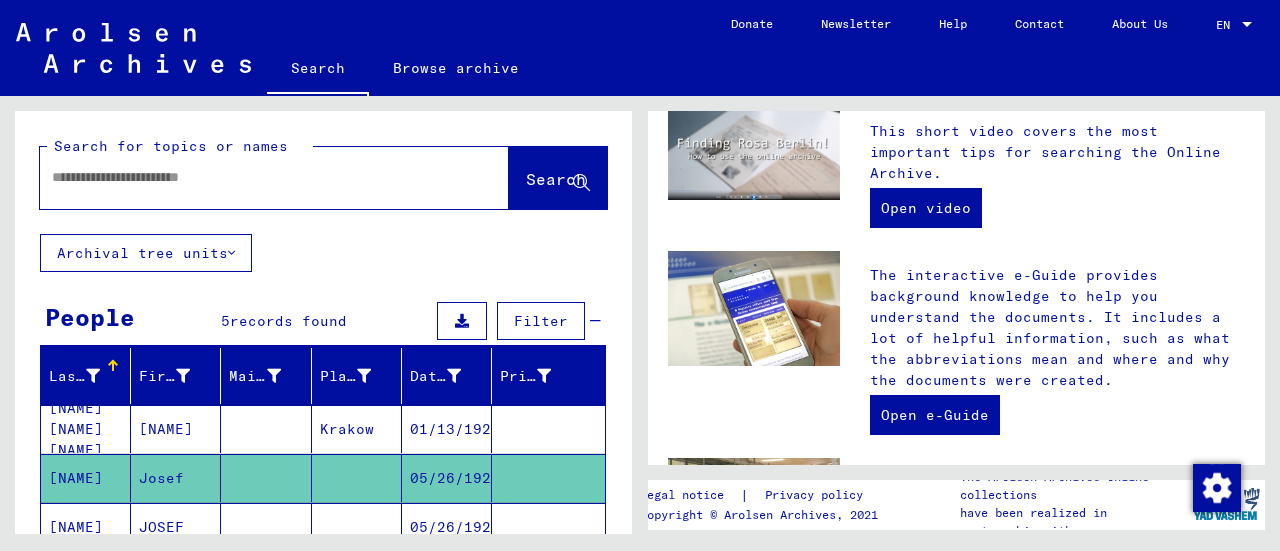 scroll, scrollTop: 0, scrollLeft: 0, axis: both 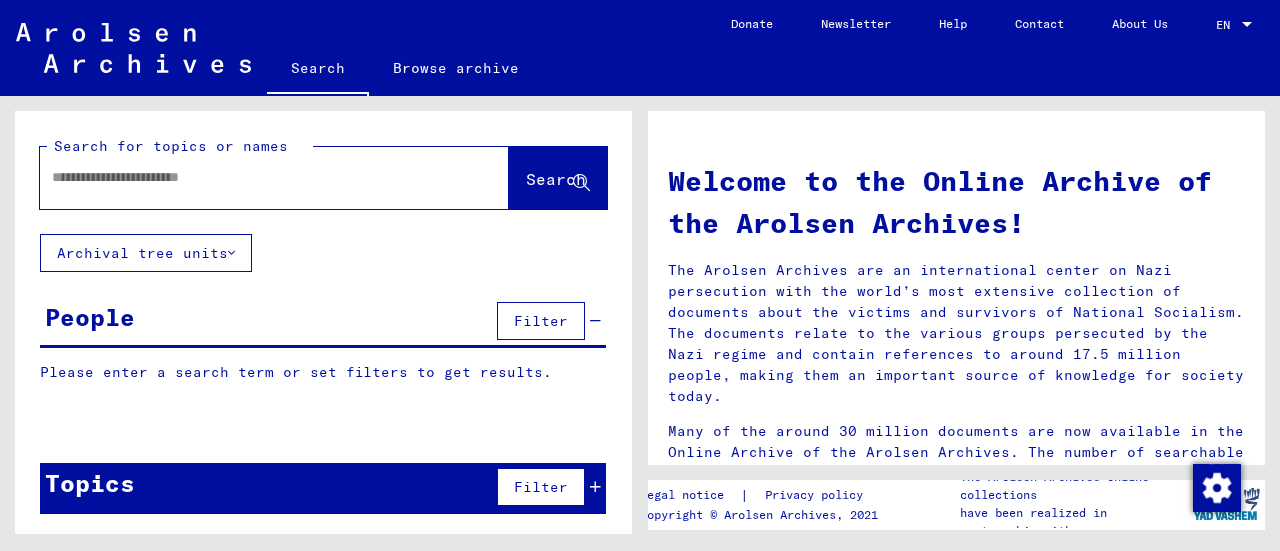 click 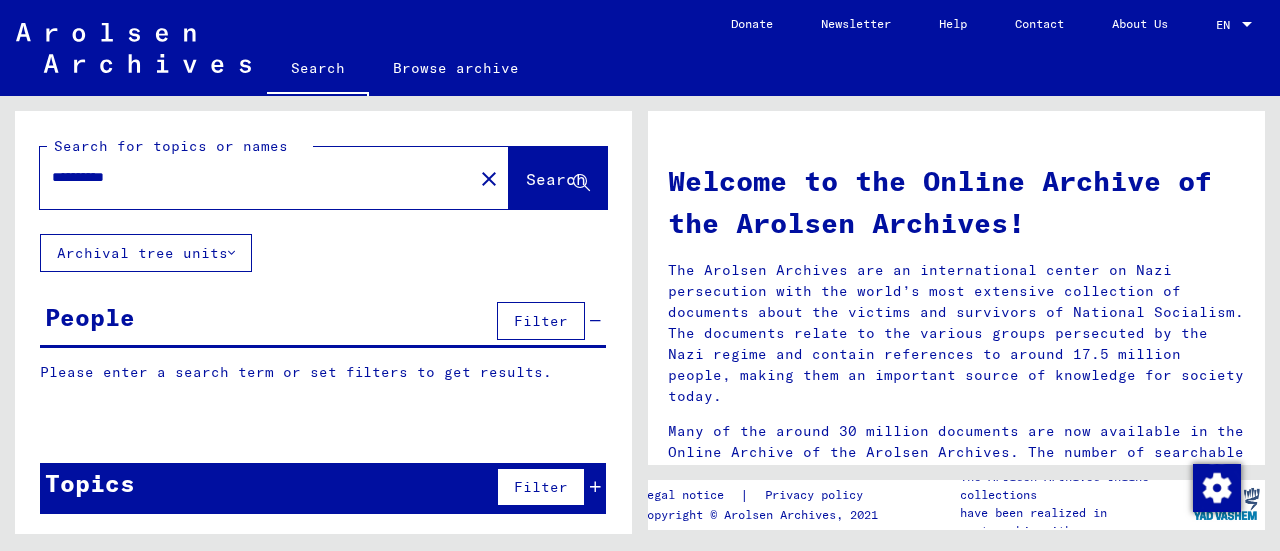 click on "Search" 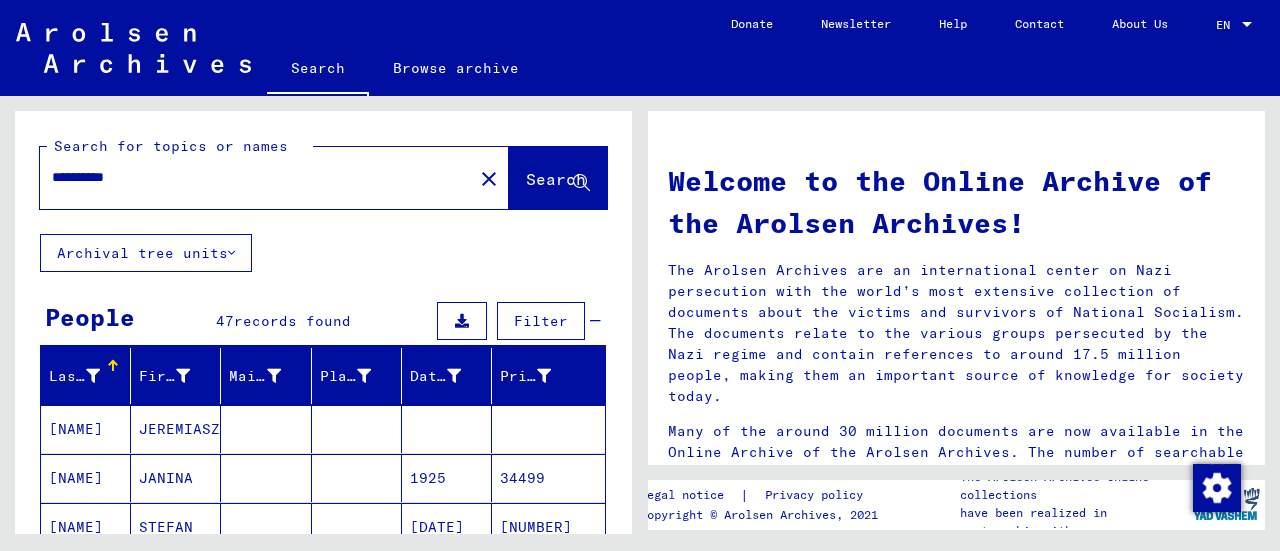 scroll, scrollTop: 200, scrollLeft: 0, axis: vertical 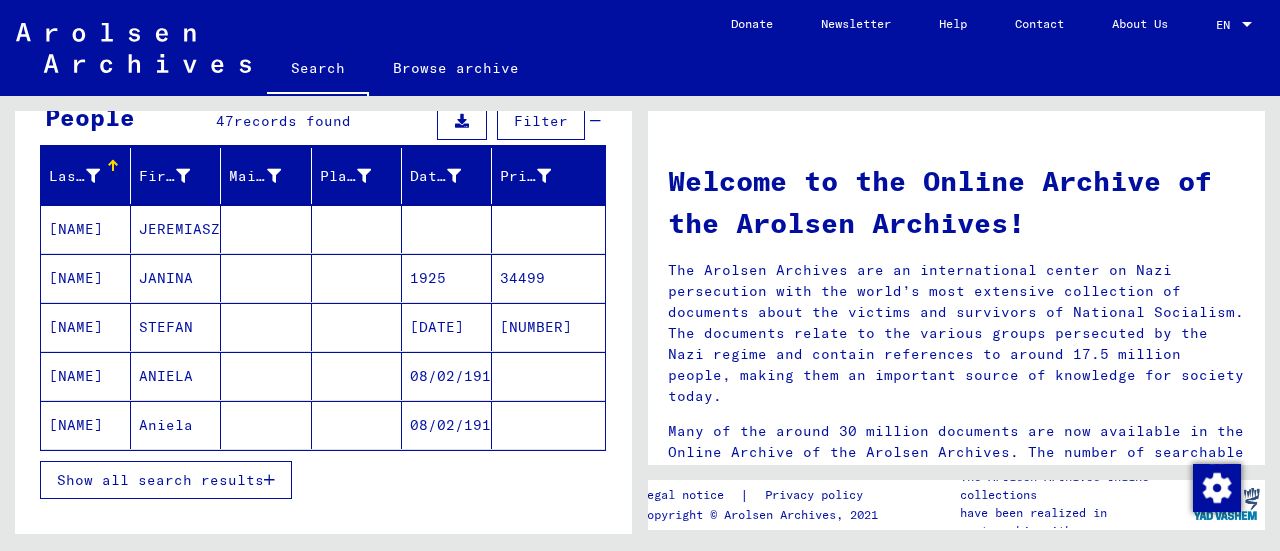 click on "Show all search results" at bounding box center (160, 480) 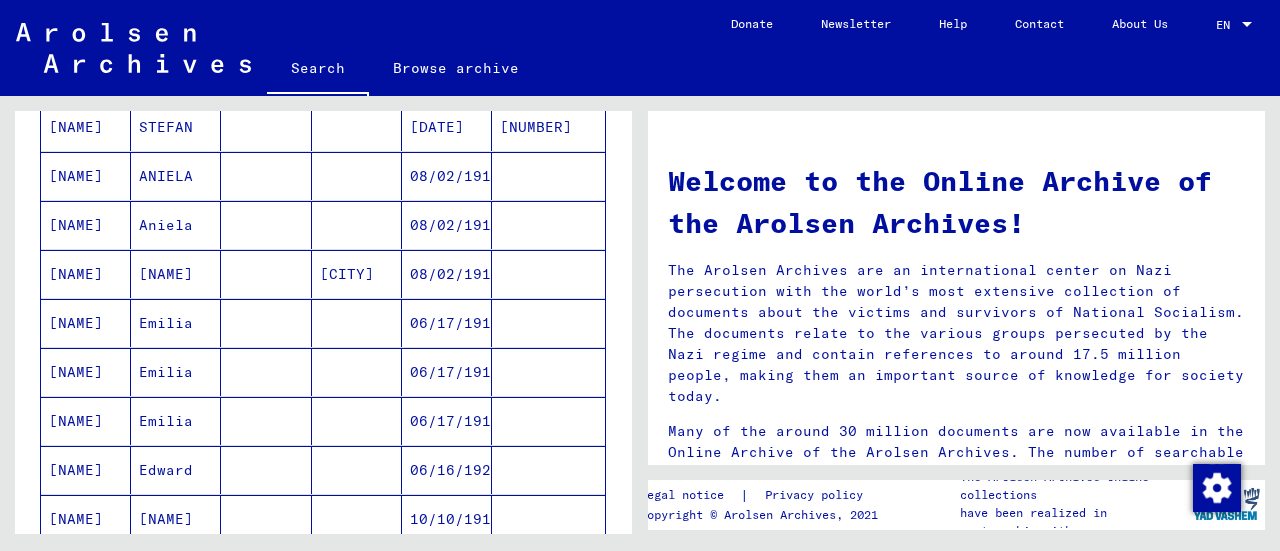 click on "Aniela" at bounding box center [176, 274] 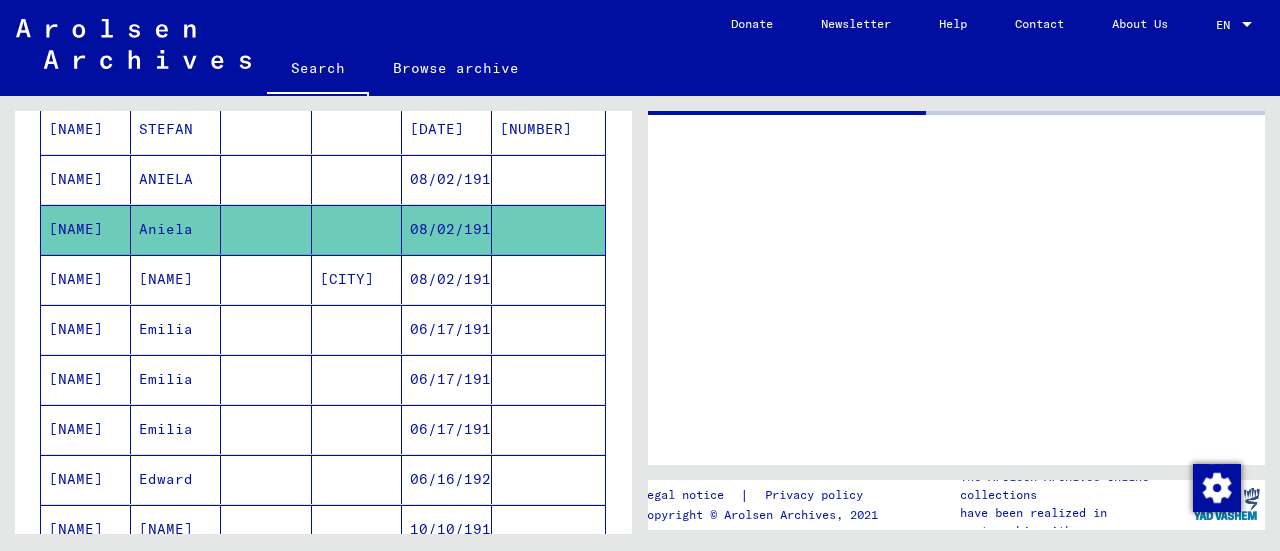 scroll, scrollTop: 402, scrollLeft: 0, axis: vertical 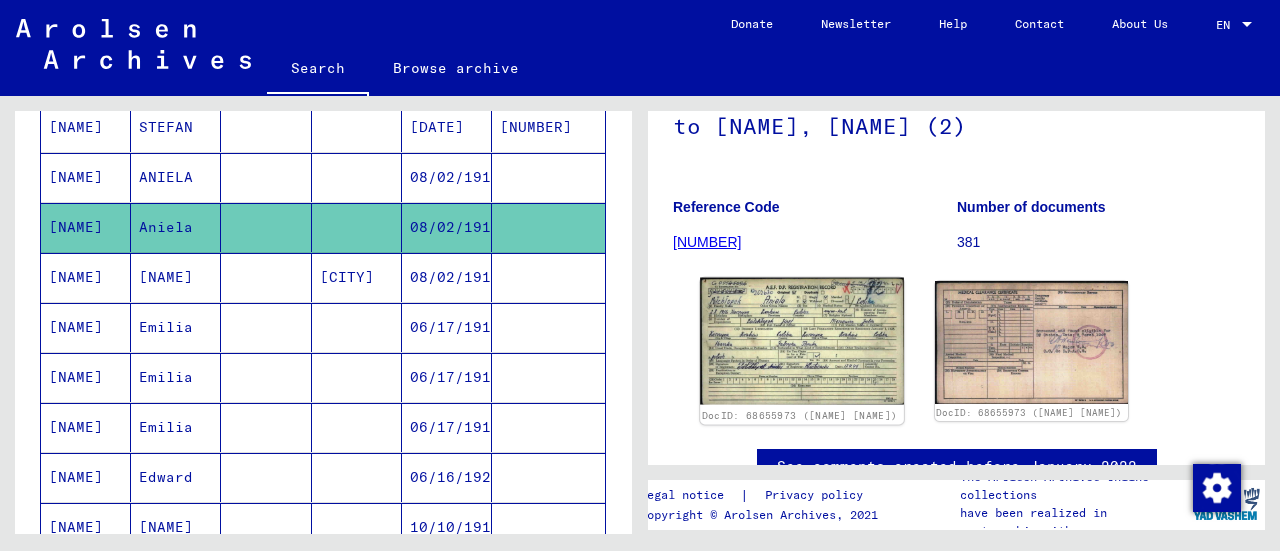 click 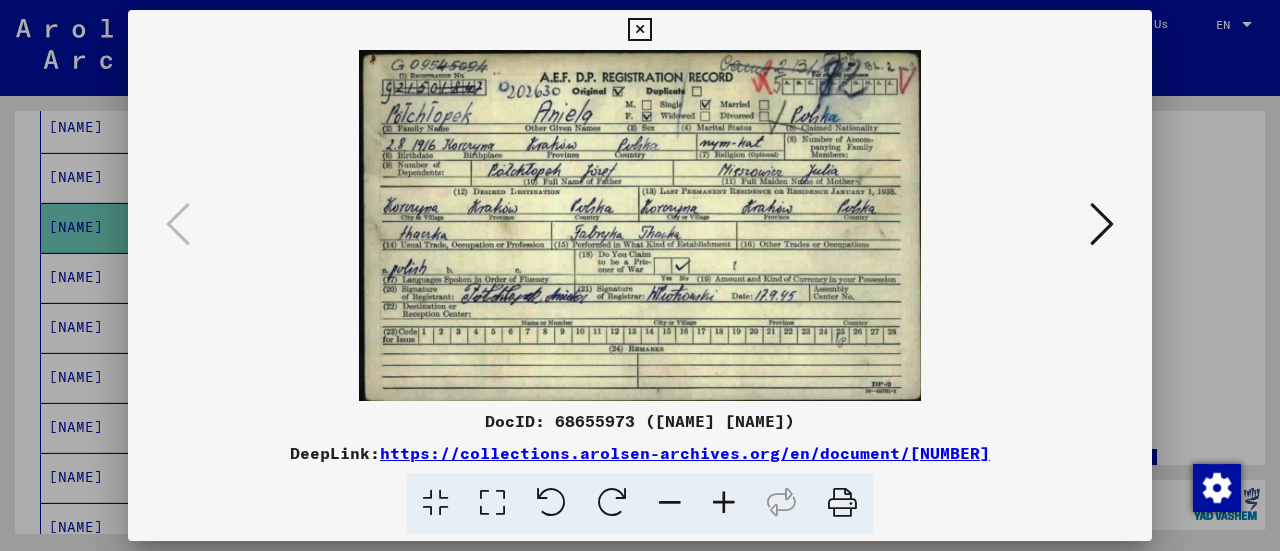 click at bounding box center (639, 30) 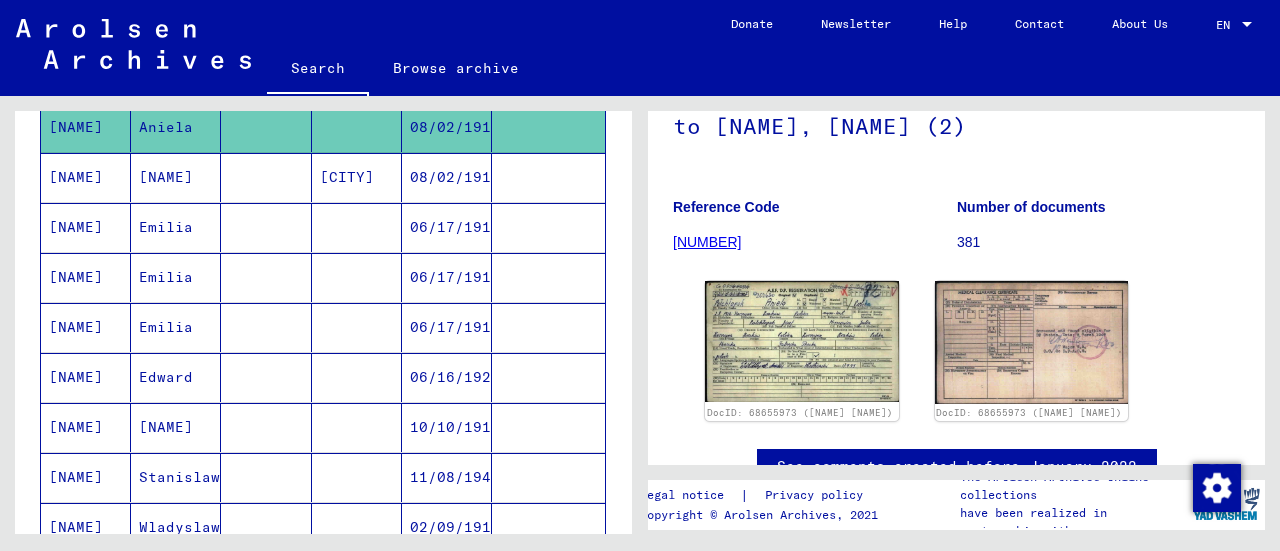 scroll, scrollTop: 0, scrollLeft: 0, axis: both 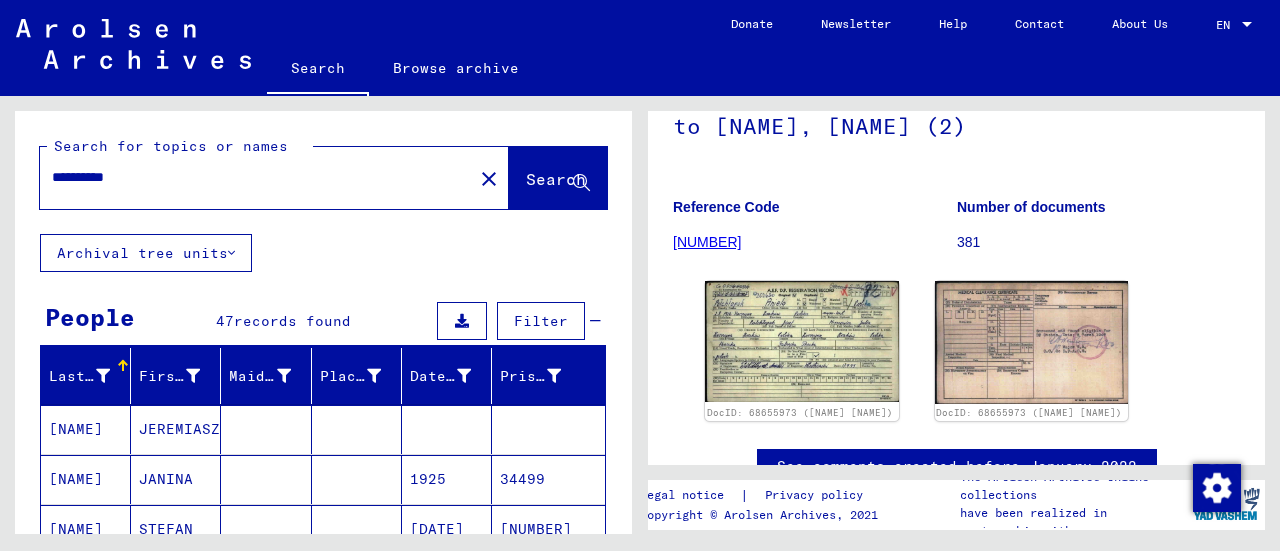 click on "**********" 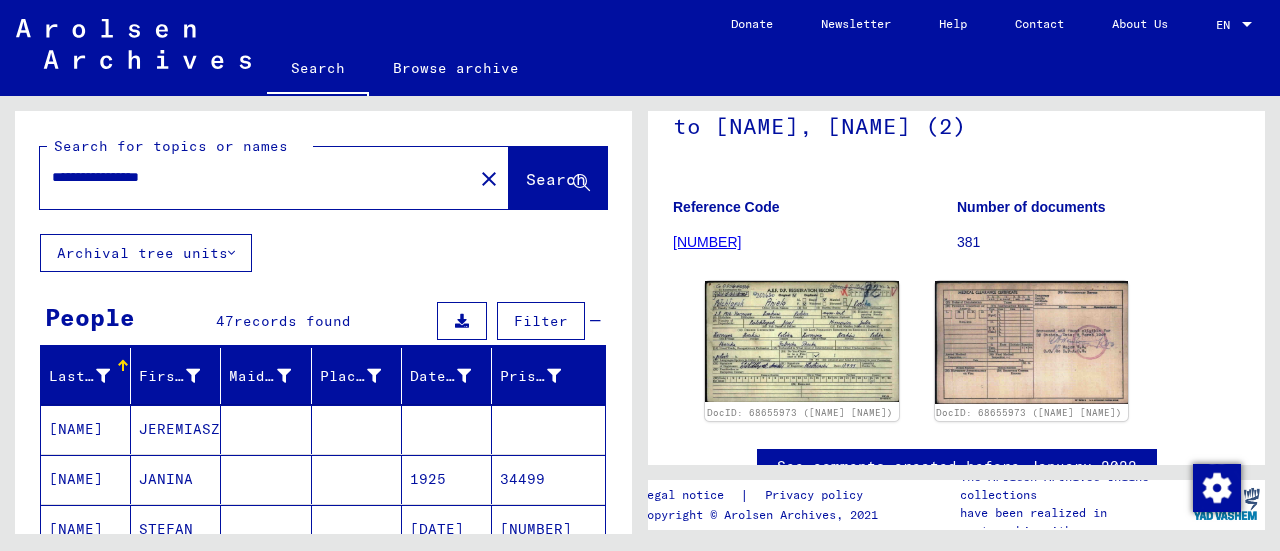 scroll, scrollTop: 0, scrollLeft: 0, axis: both 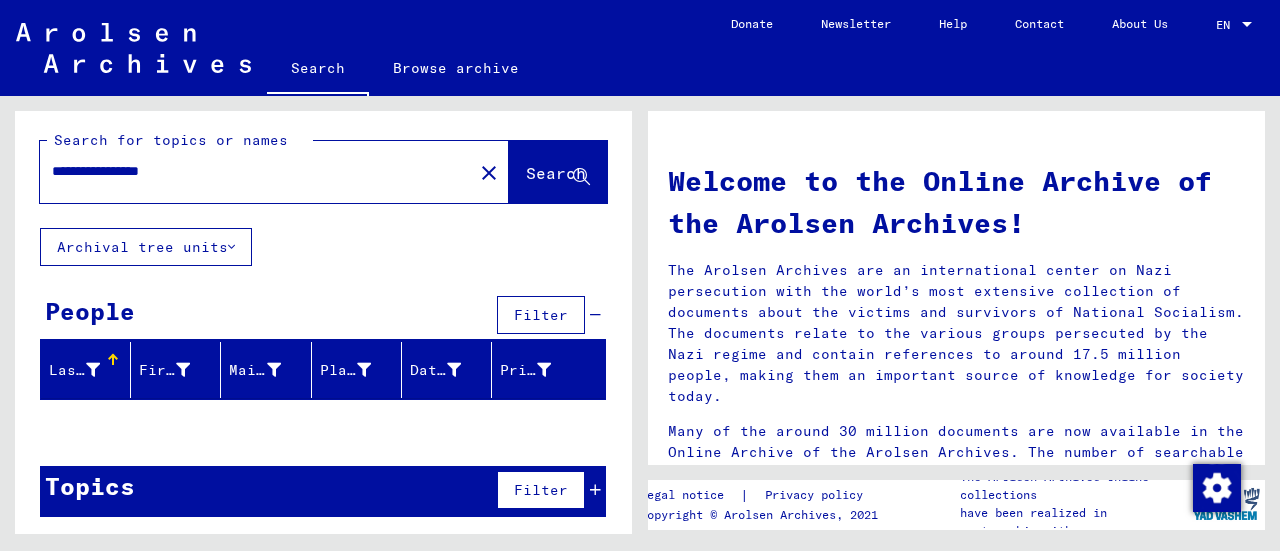 drag, startPoint x: 107, startPoint y: 168, endPoint x: 0, endPoint y: 172, distance: 107.07474 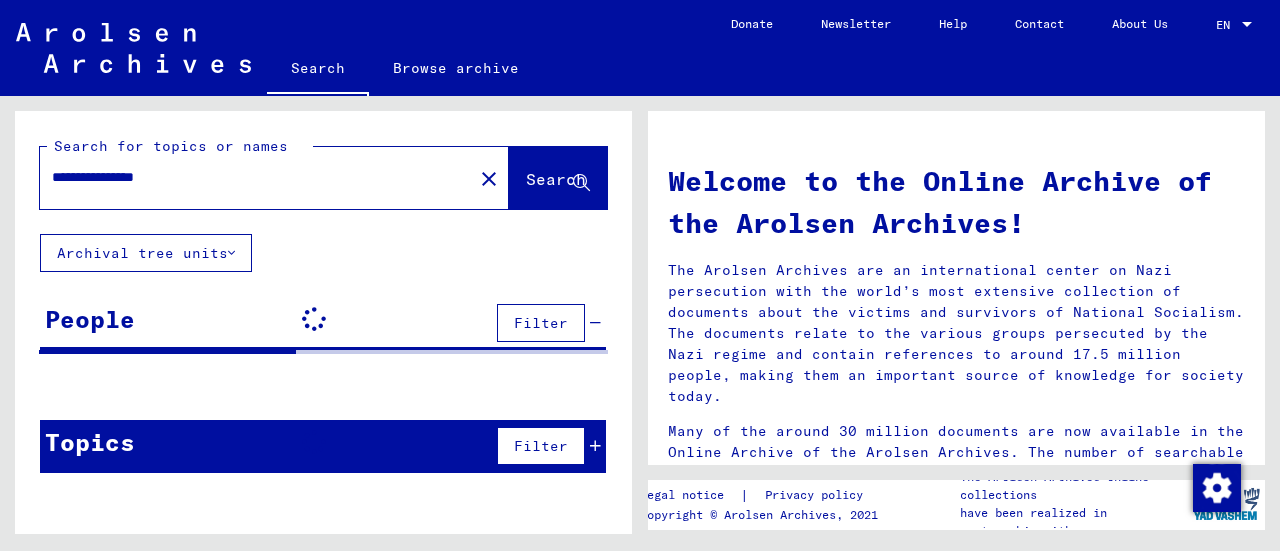 scroll, scrollTop: 0, scrollLeft: 0, axis: both 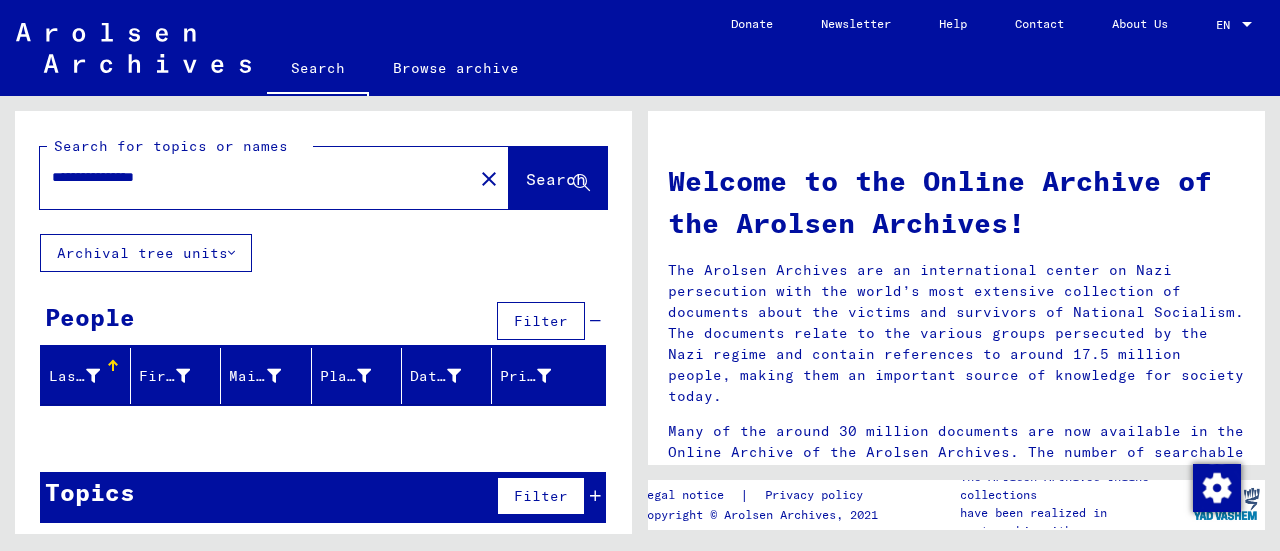 drag, startPoint x: 94, startPoint y: 173, endPoint x: 0, endPoint y: 169, distance: 94.08507 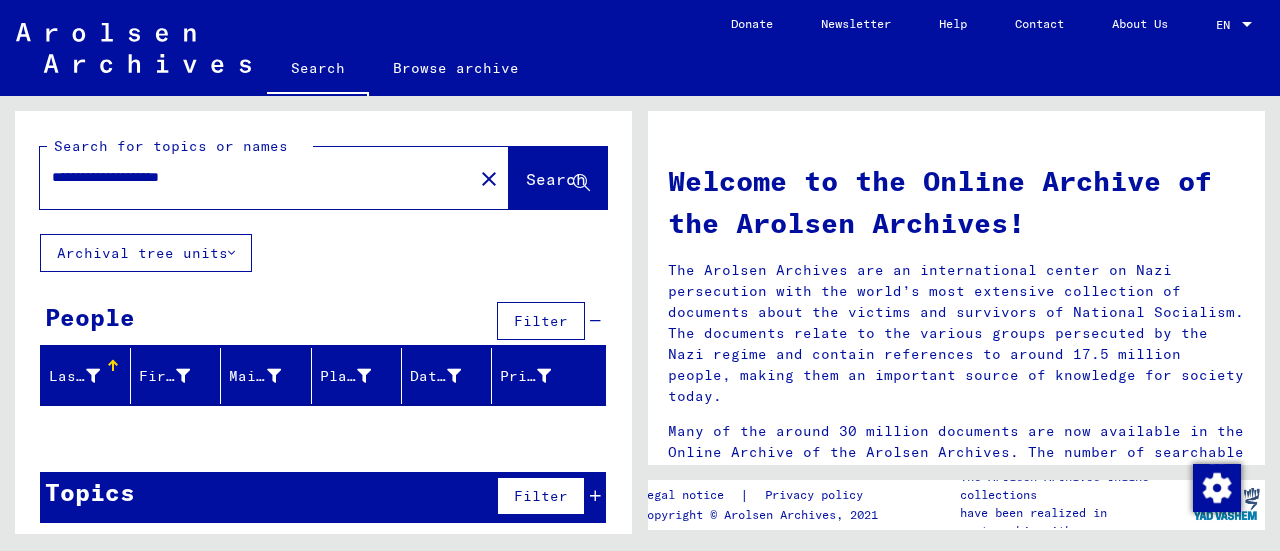 drag, startPoint x: 142, startPoint y: 178, endPoint x: 0, endPoint y: 198, distance: 143.40154 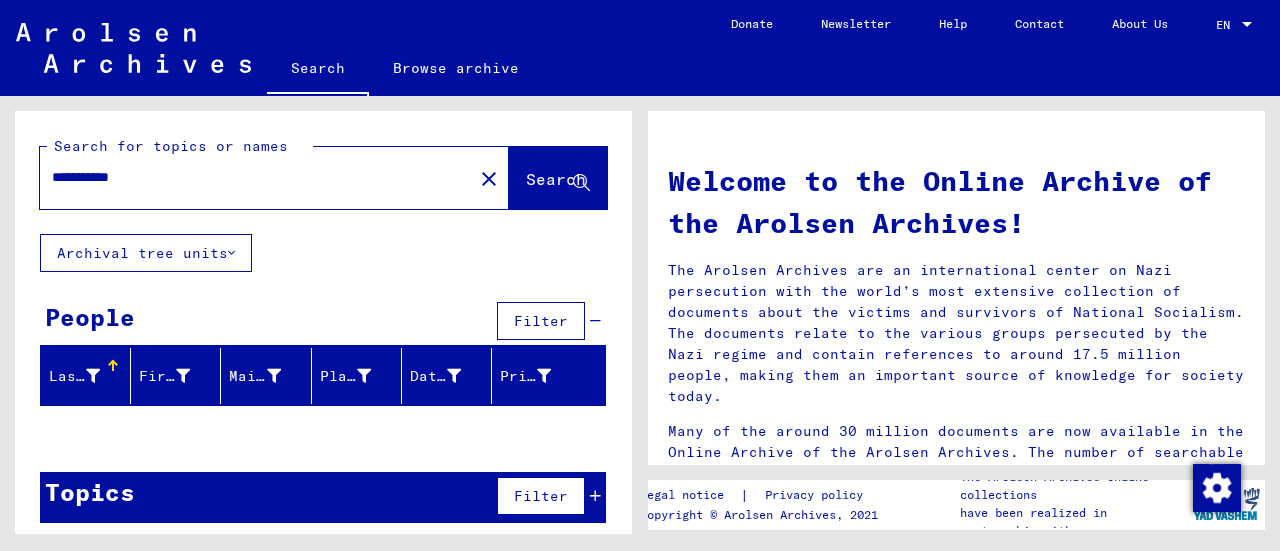 type on "**********" 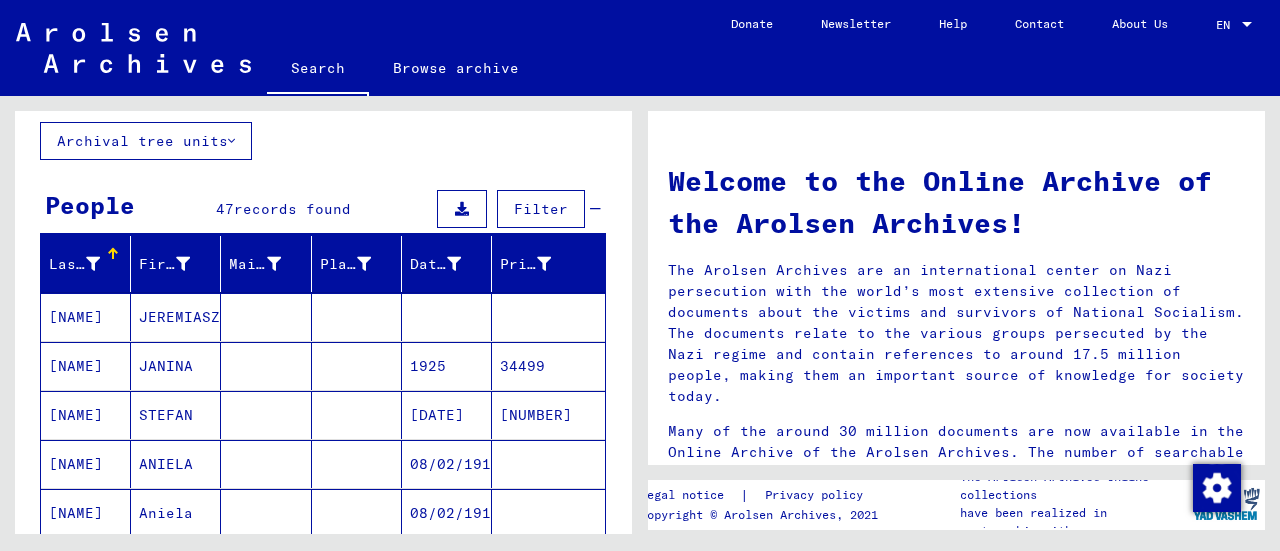 scroll, scrollTop: 300, scrollLeft: 0, axis: vertical 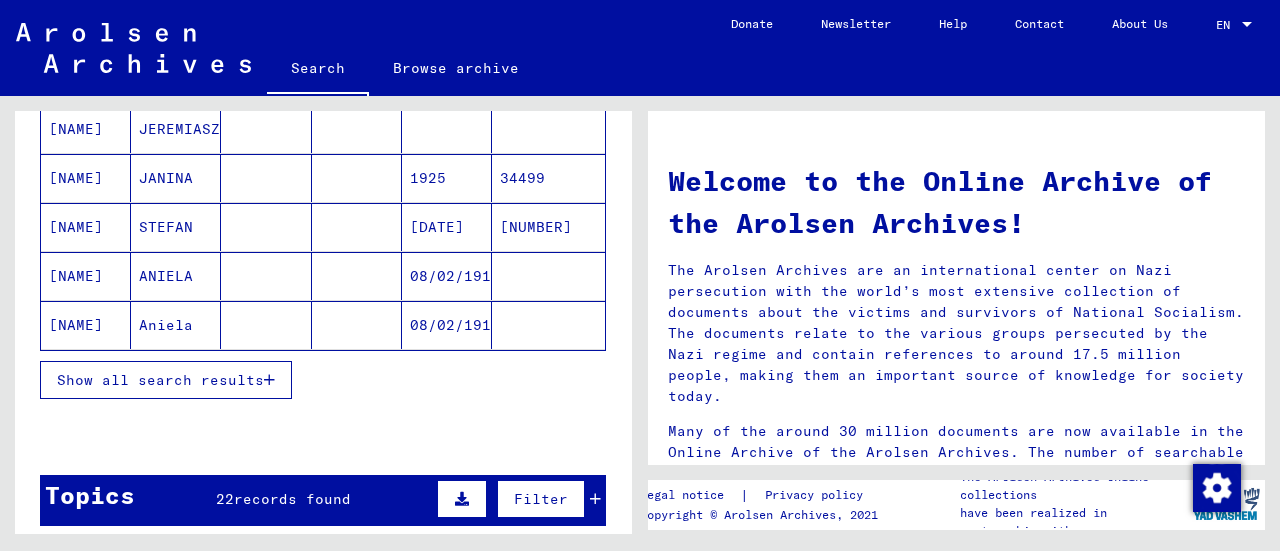 click on "JANINA" at bounding box center [176, 227] 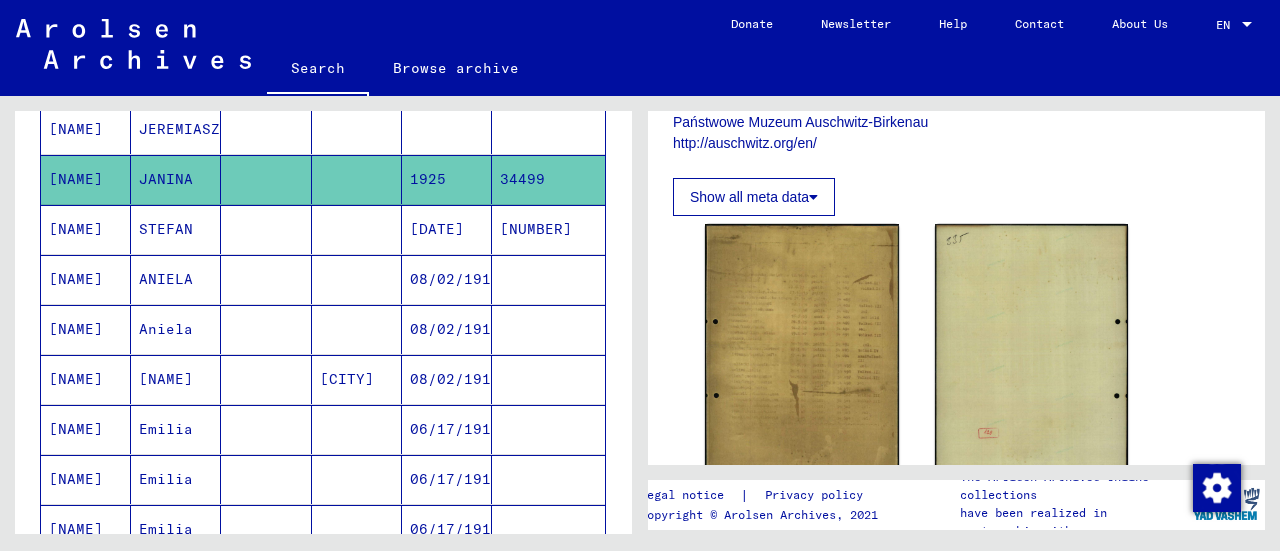 scroll, scrollTop: 600, scrollLeft: 0, axis: vertical 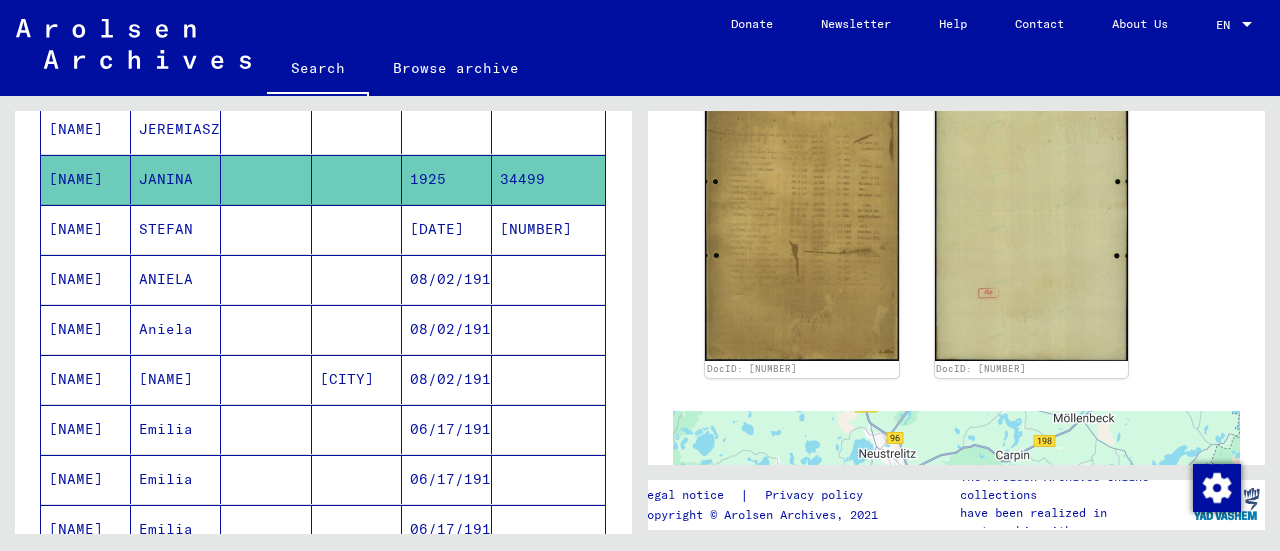 click on "STEFAN" at bounding box center (176, 279) 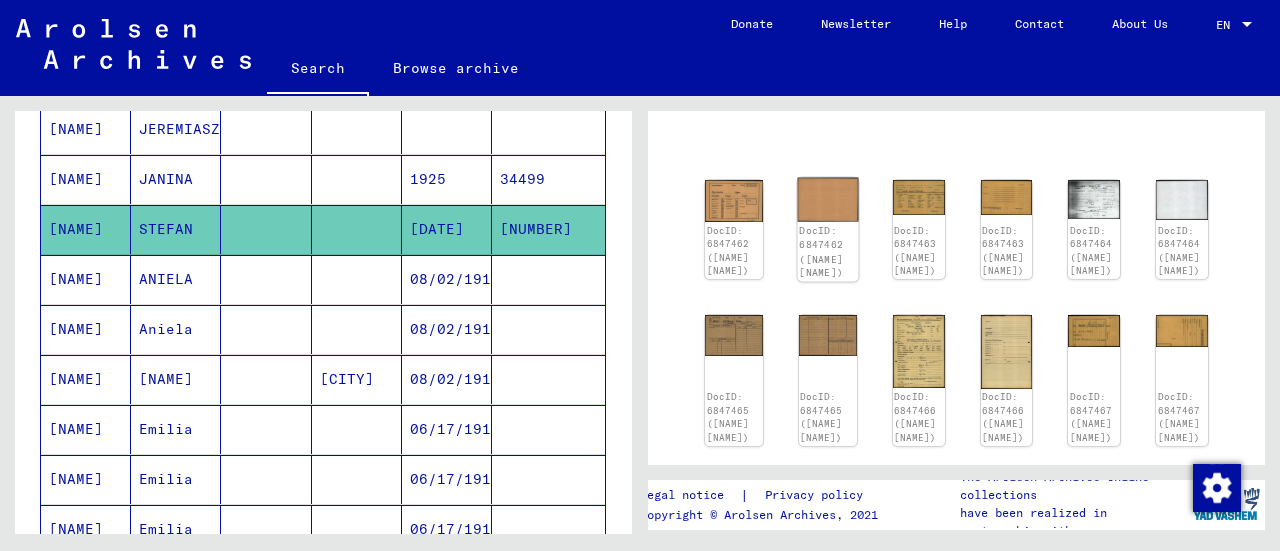 scroll, scrollTop: 68, scrollLeft: 0, axis: vertical 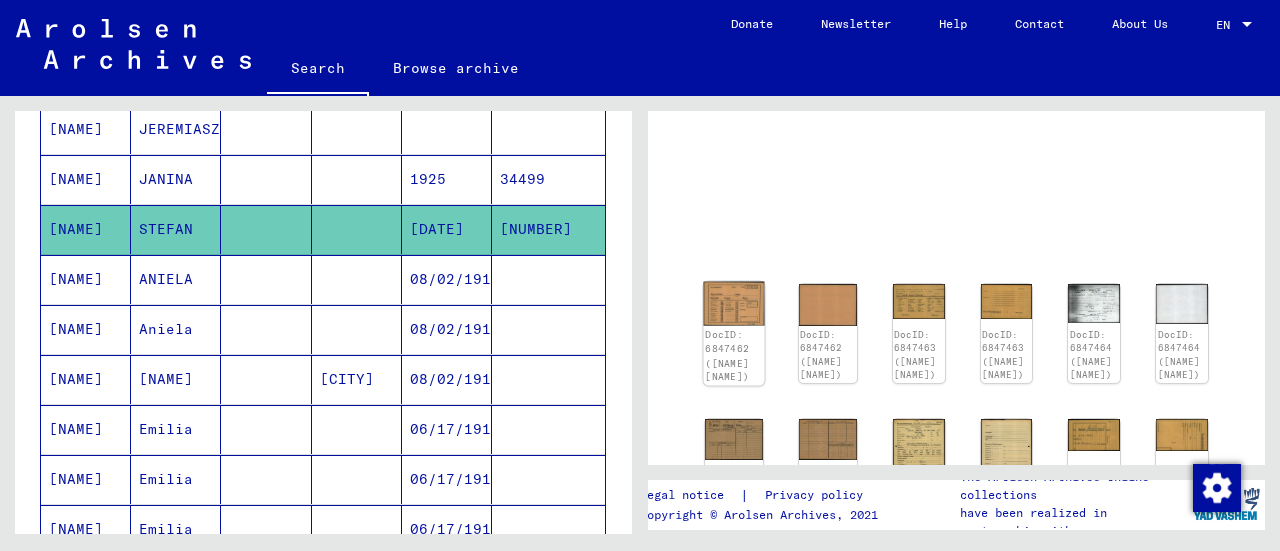 click 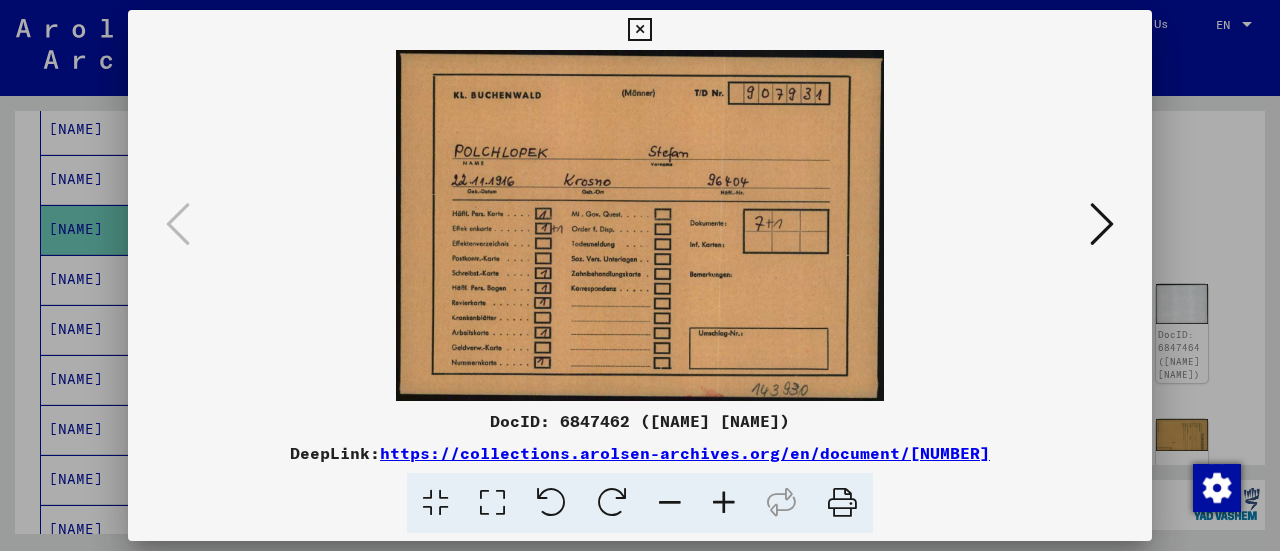 click at bounding box center [1102, 224] 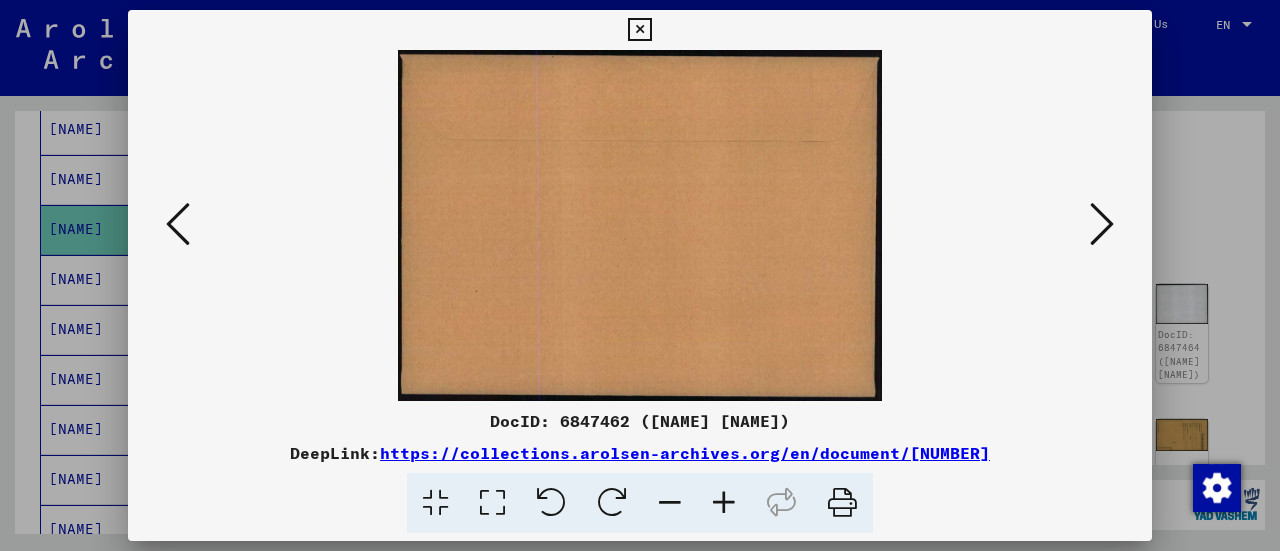 click at bounding box center (1102, 224) 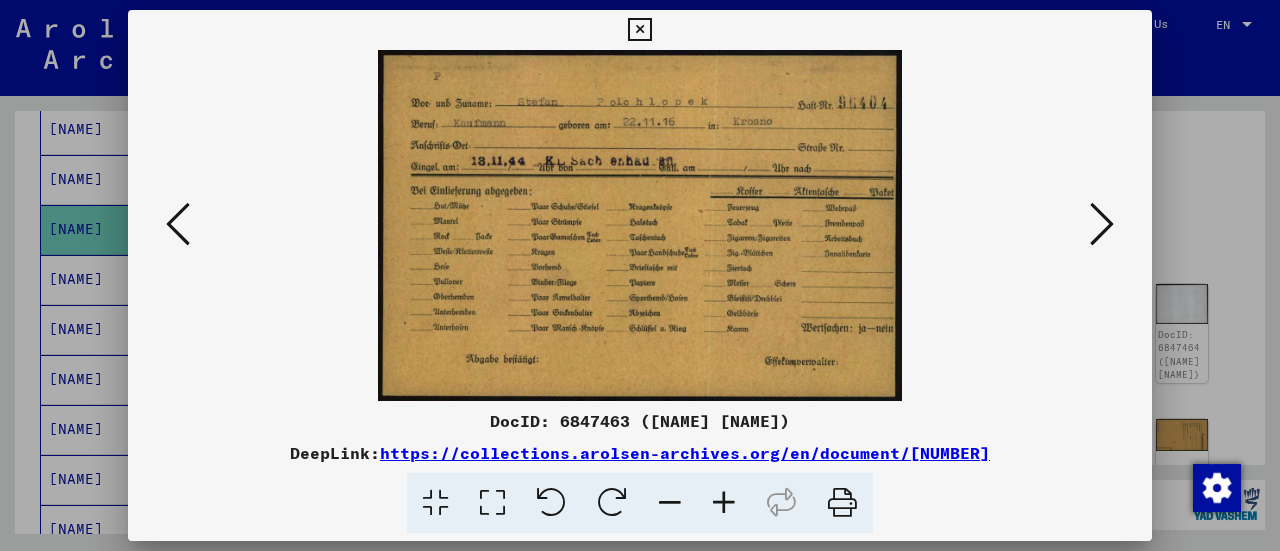 click at bounding box center [1102, 224] 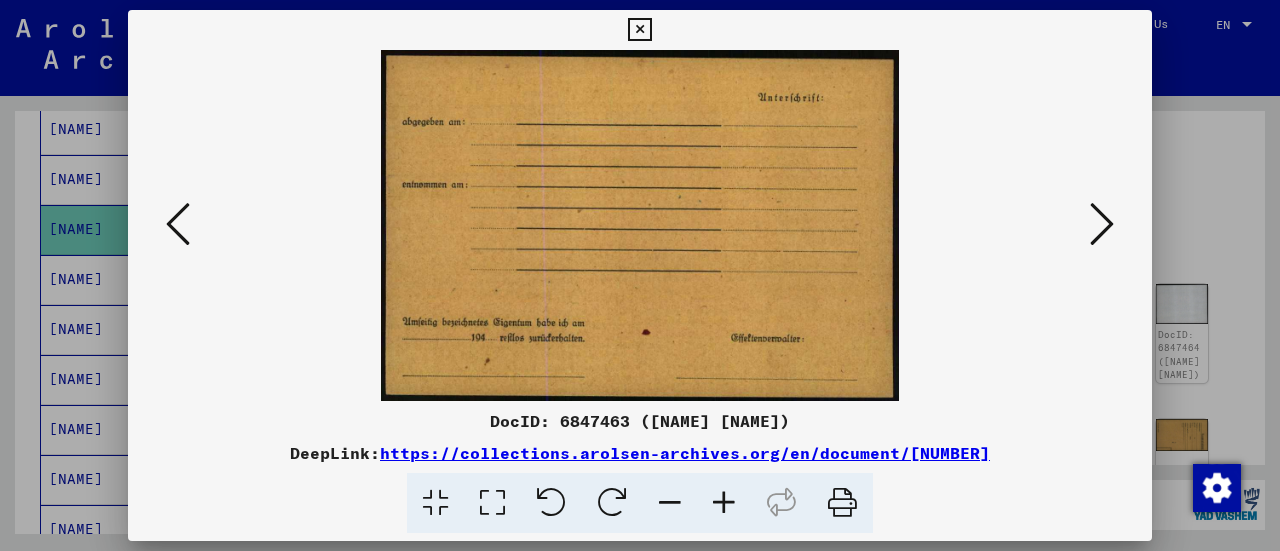 click at bounding box center (1102, 224) 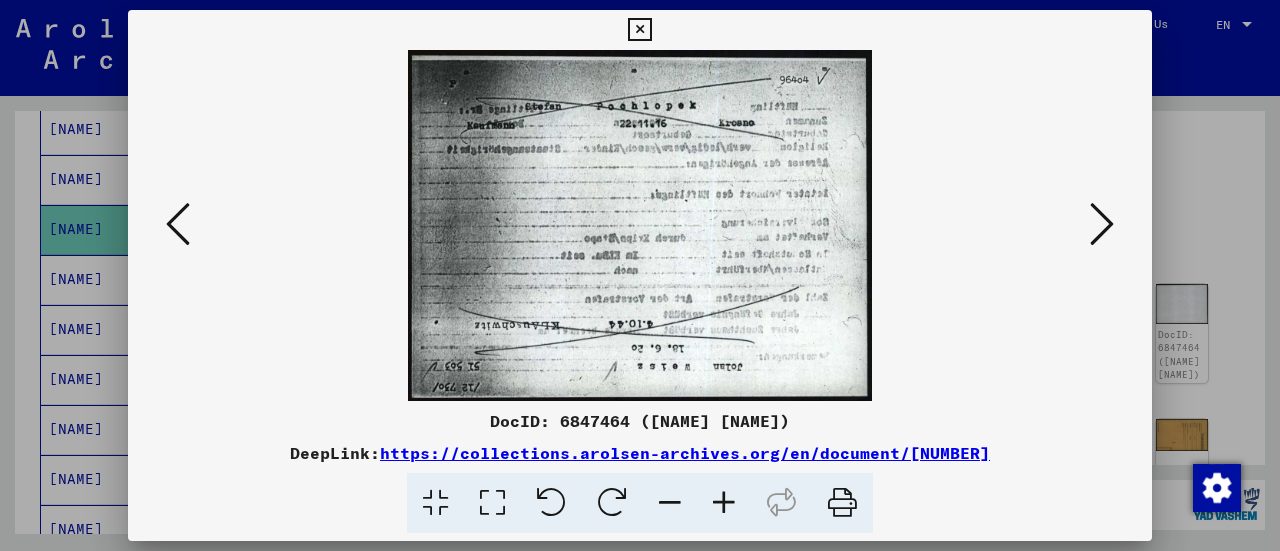 click at bounding box center (1102, 224) 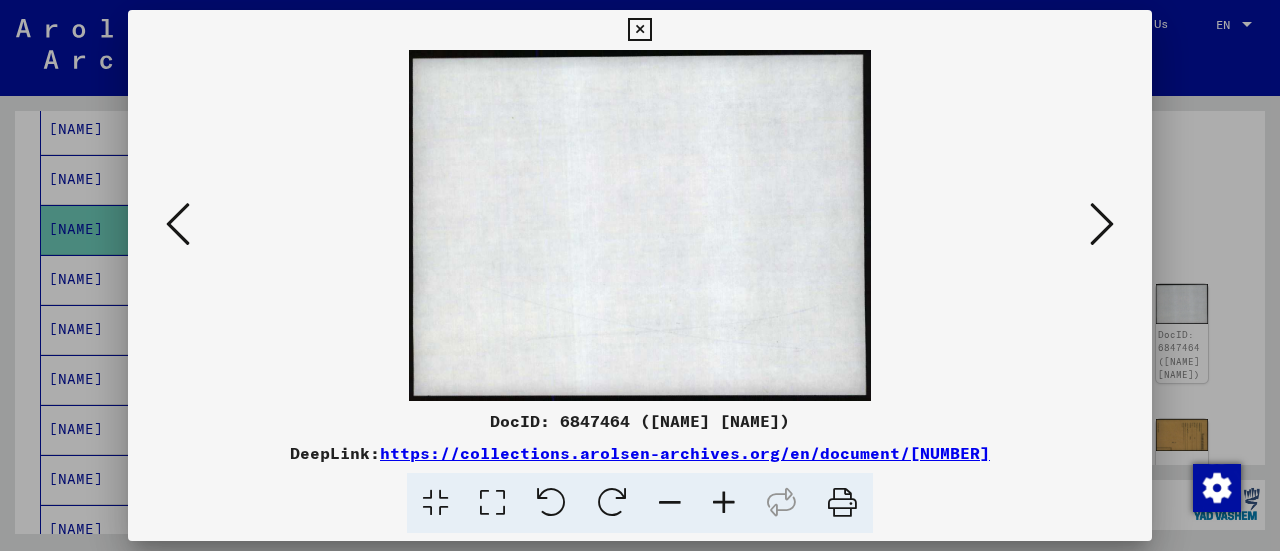 click at bounding box center [178, 224] 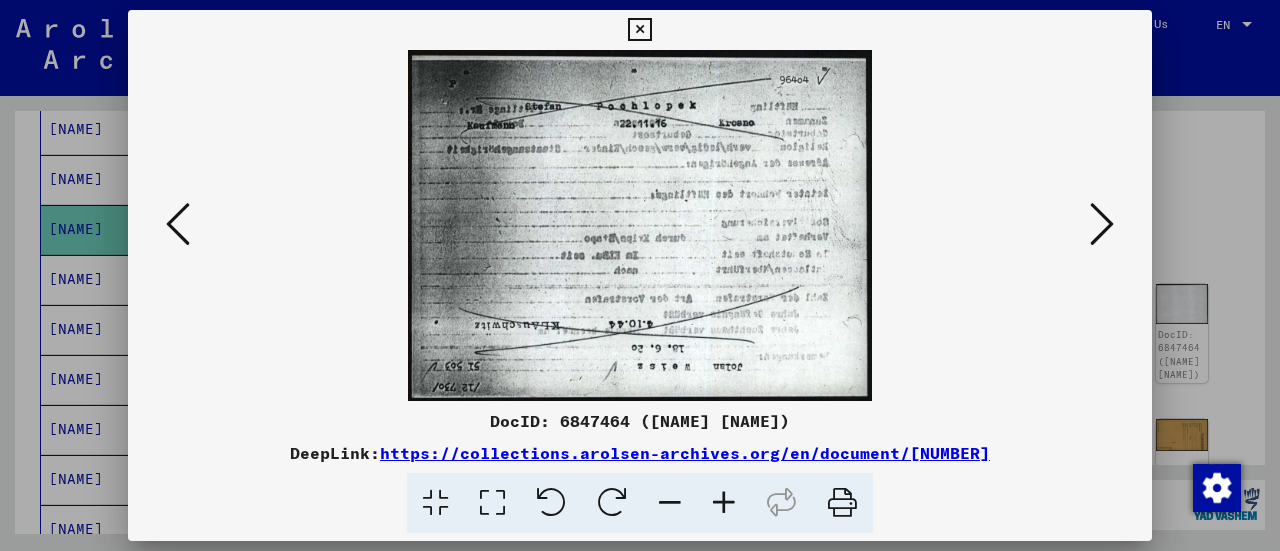 click at bounding box center [1102, 224] 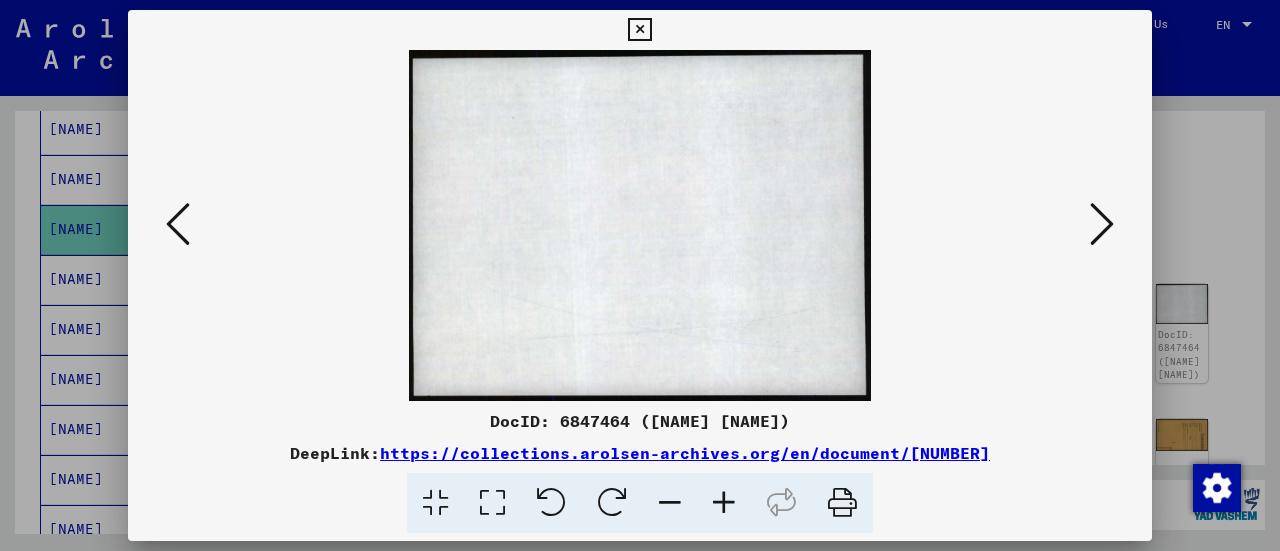 click at bounding box center (1102, 224) 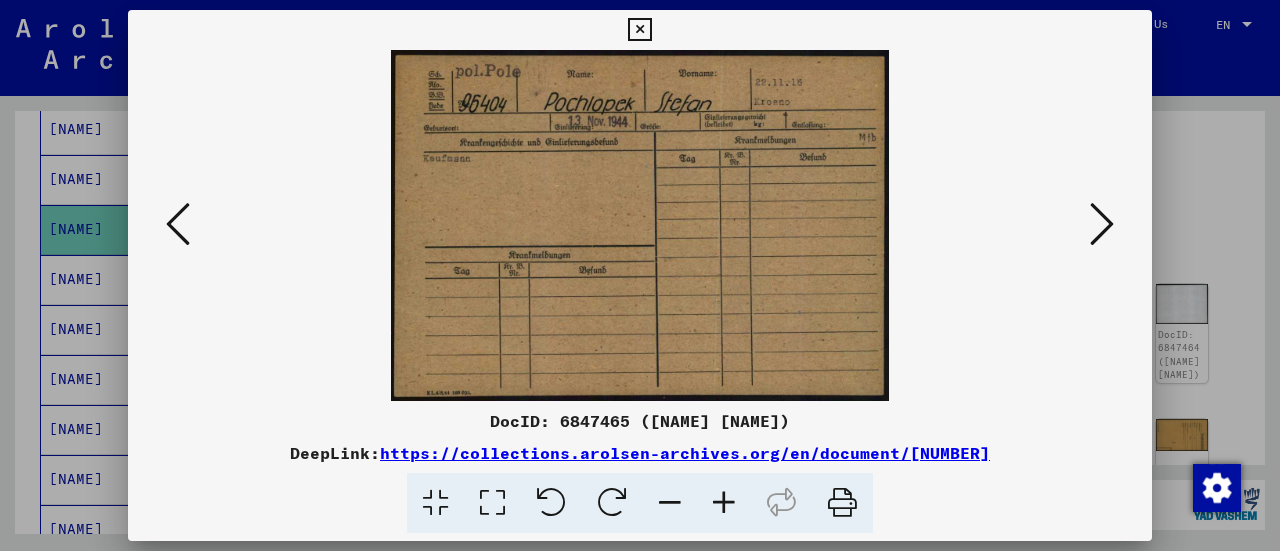 click at bounding box center (1102, 224) 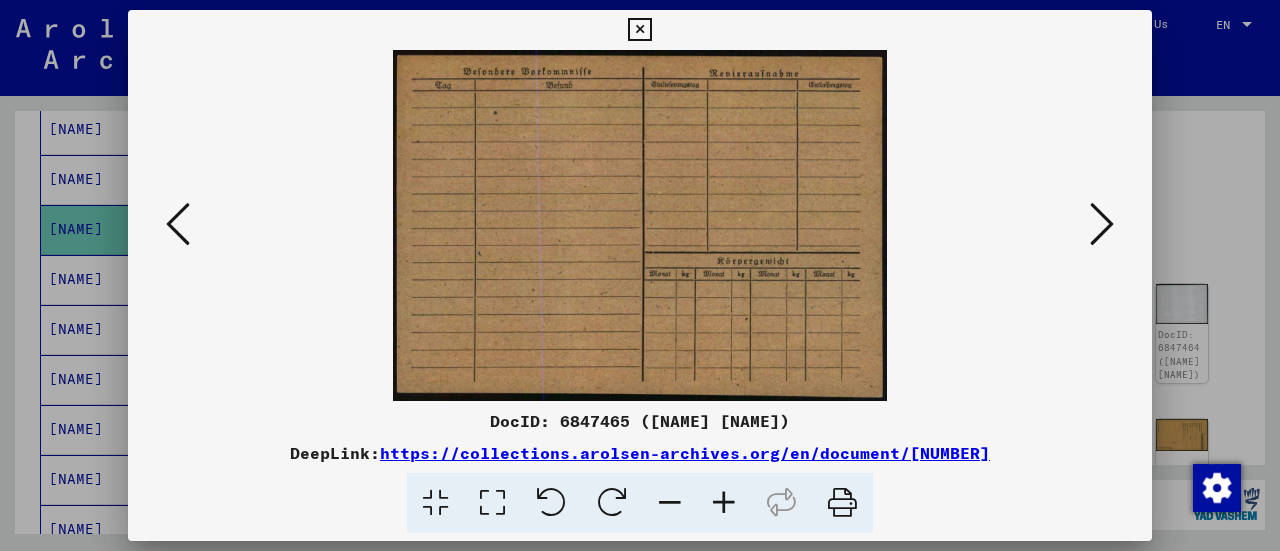 click at bounding box center [178, 224] 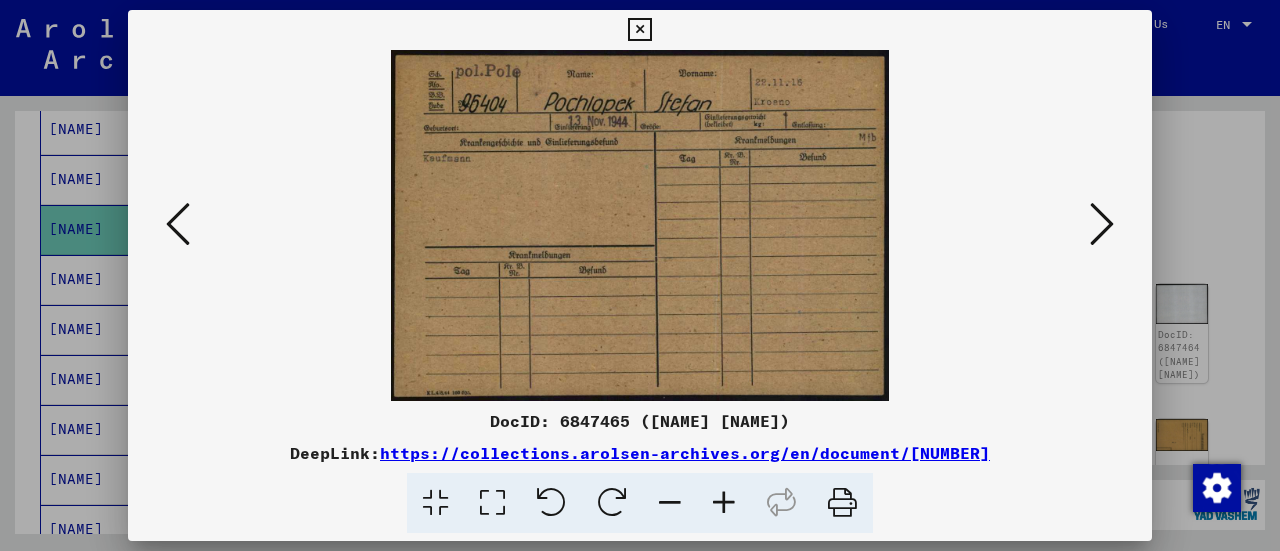 click at bounding box center [640, 225] 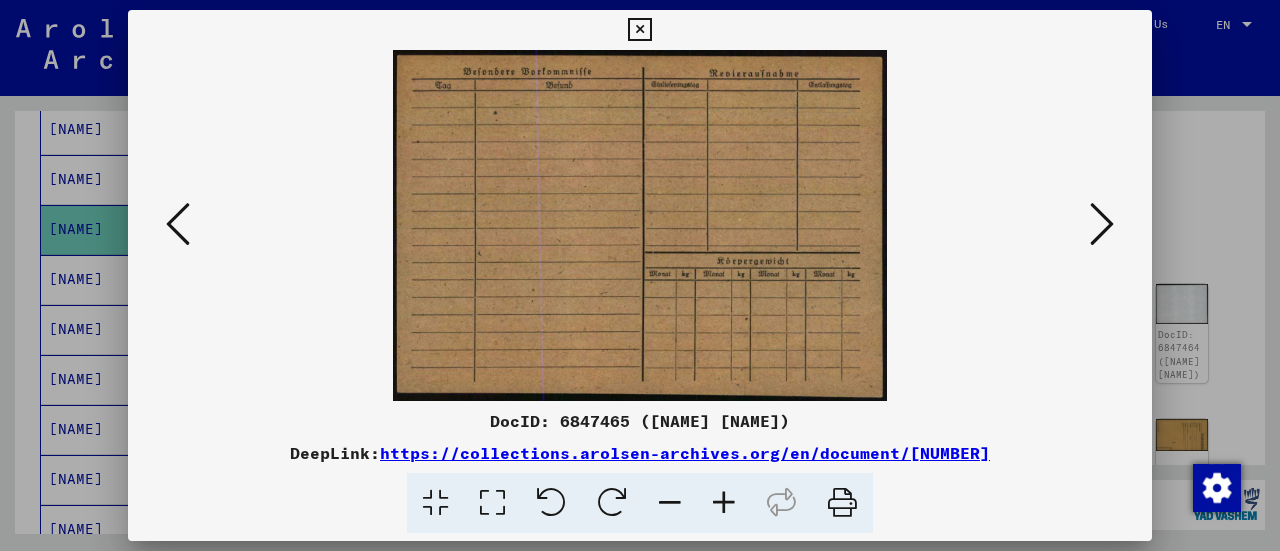click at bounding box center [1102, 224] 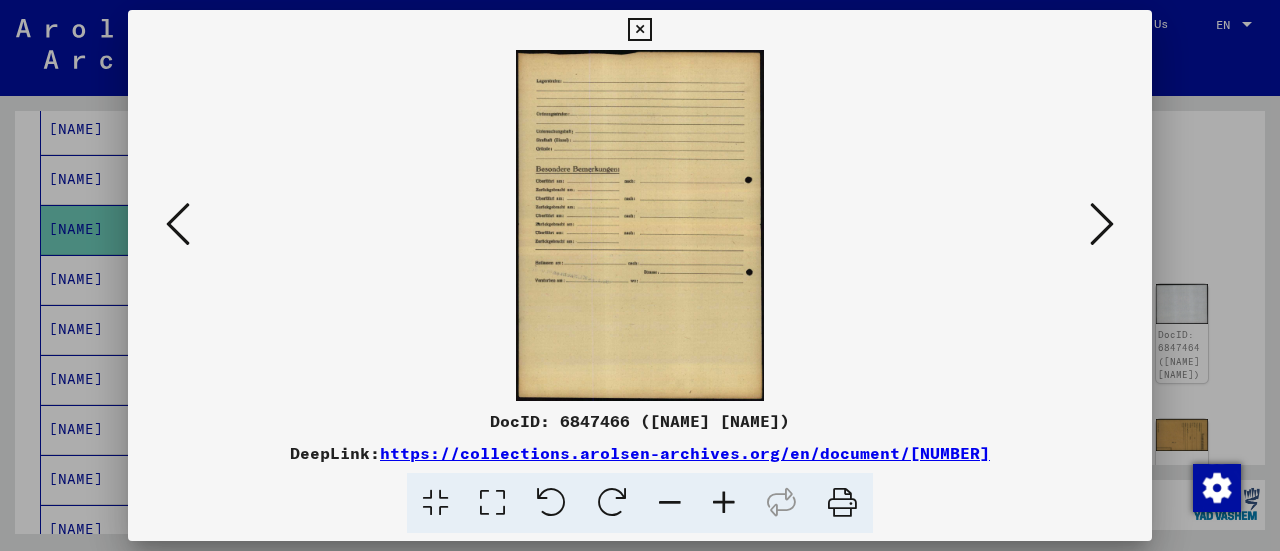click at bounding box center [178, 224] 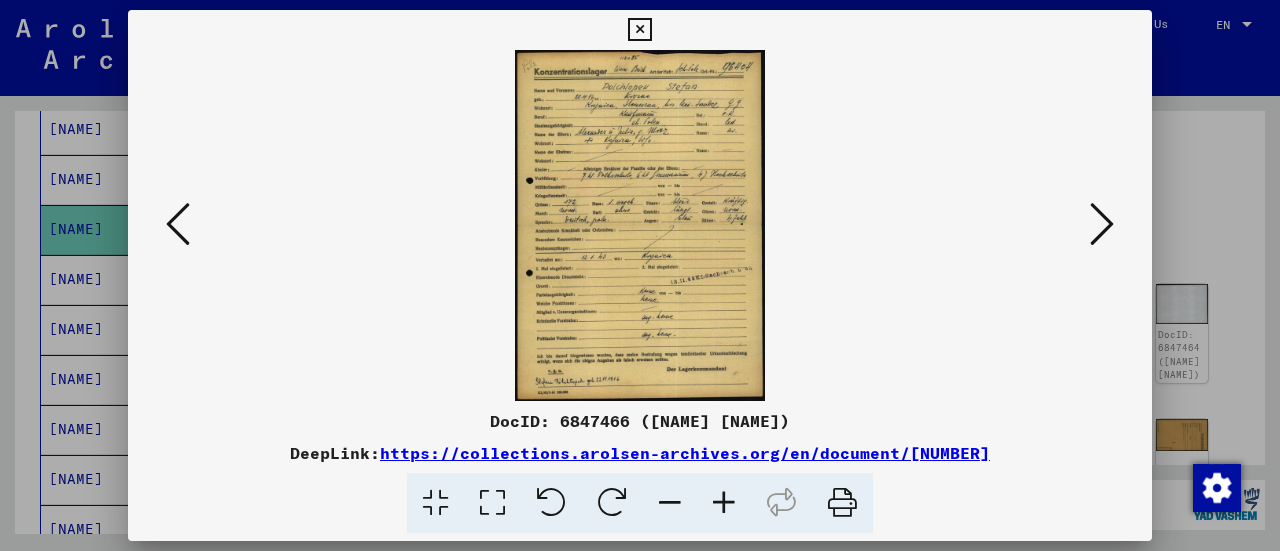 click at bounding box center (1102, 224) 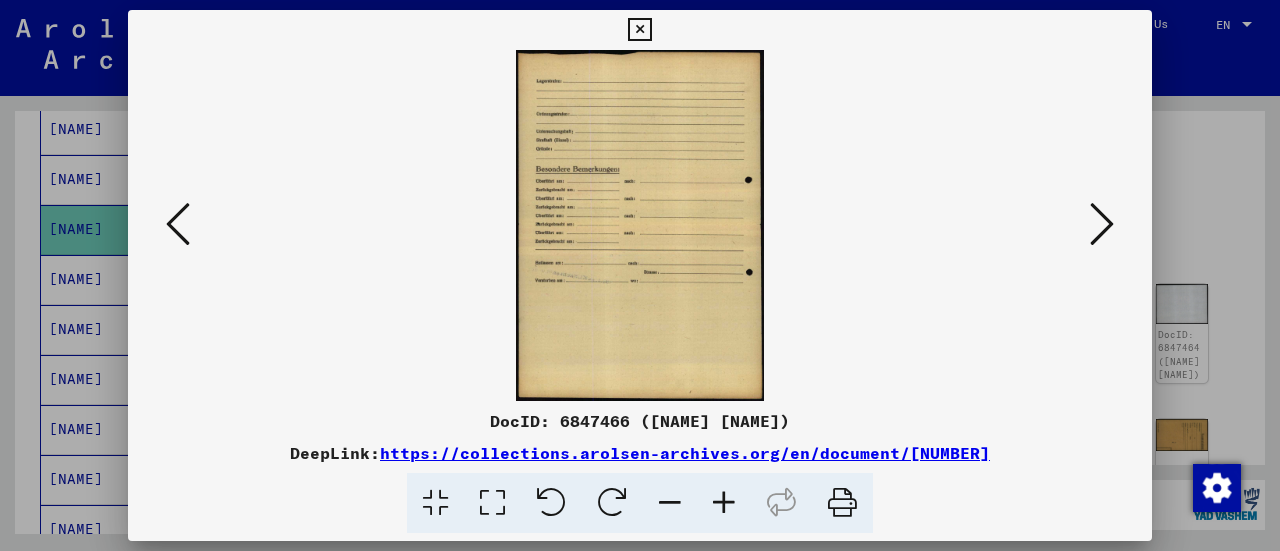 click at bounding box center [1102, 224] 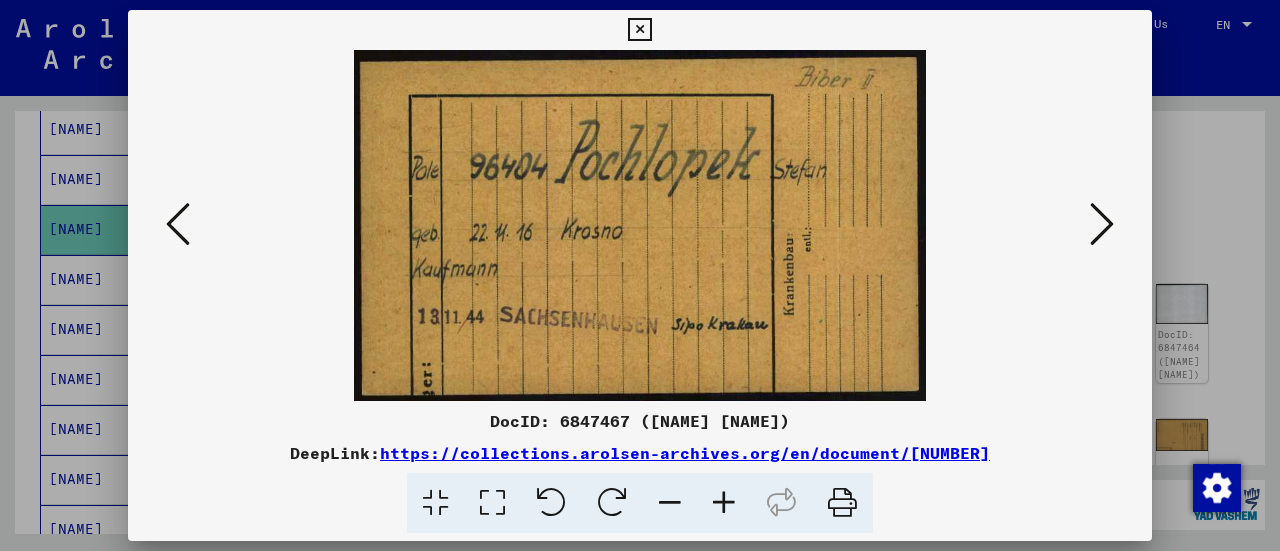 click at bounding box center [1102, 224] 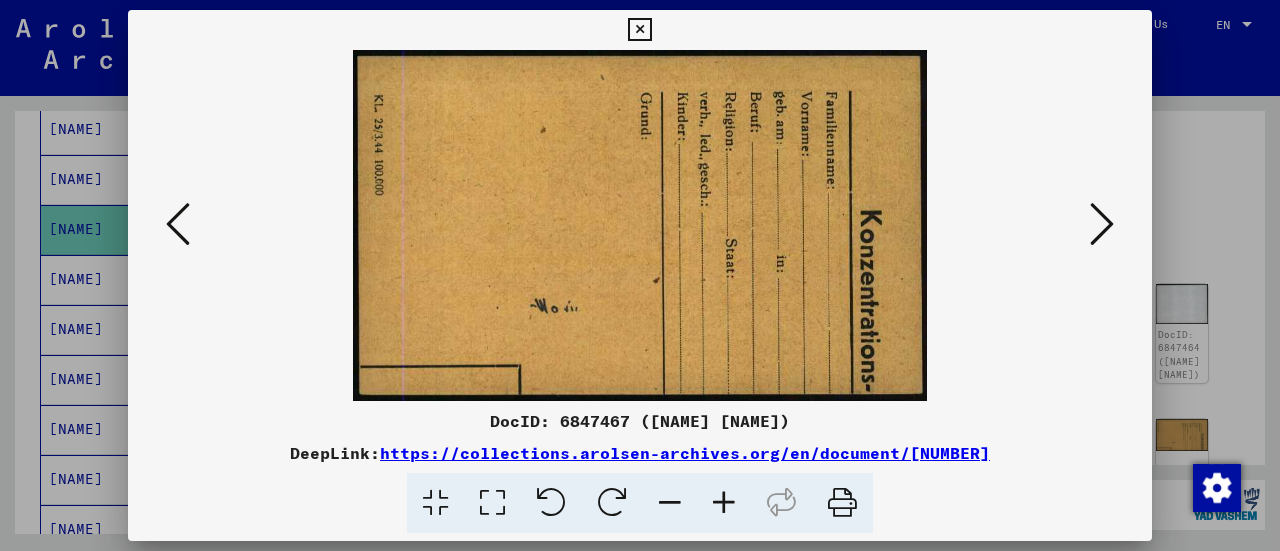 click at bounding box center (1102, 224) 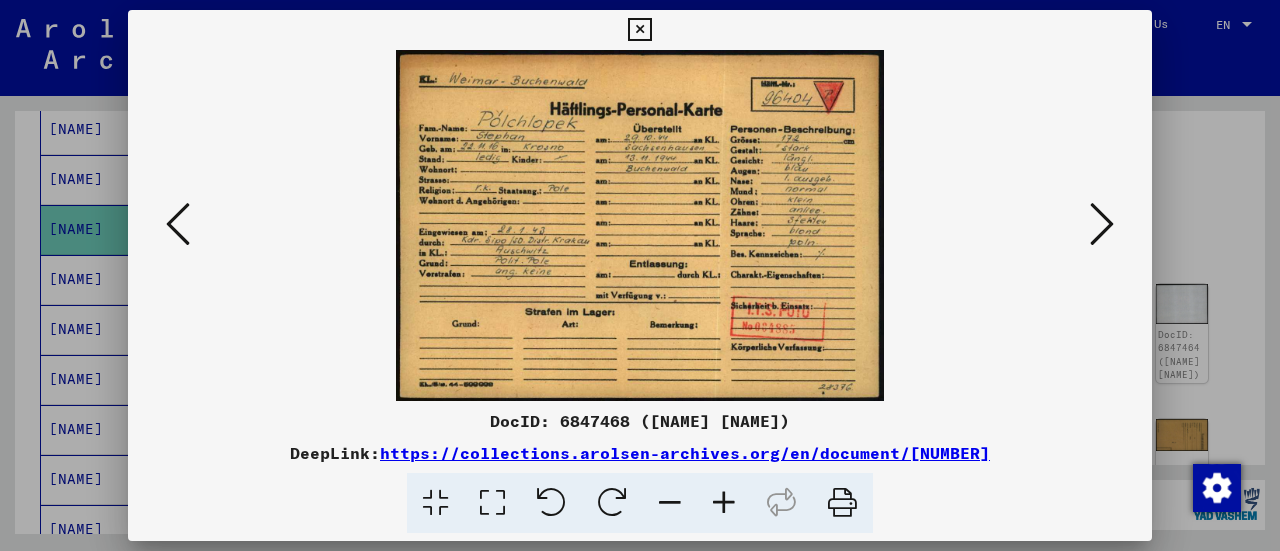 click at bounding box center [1102, 224] 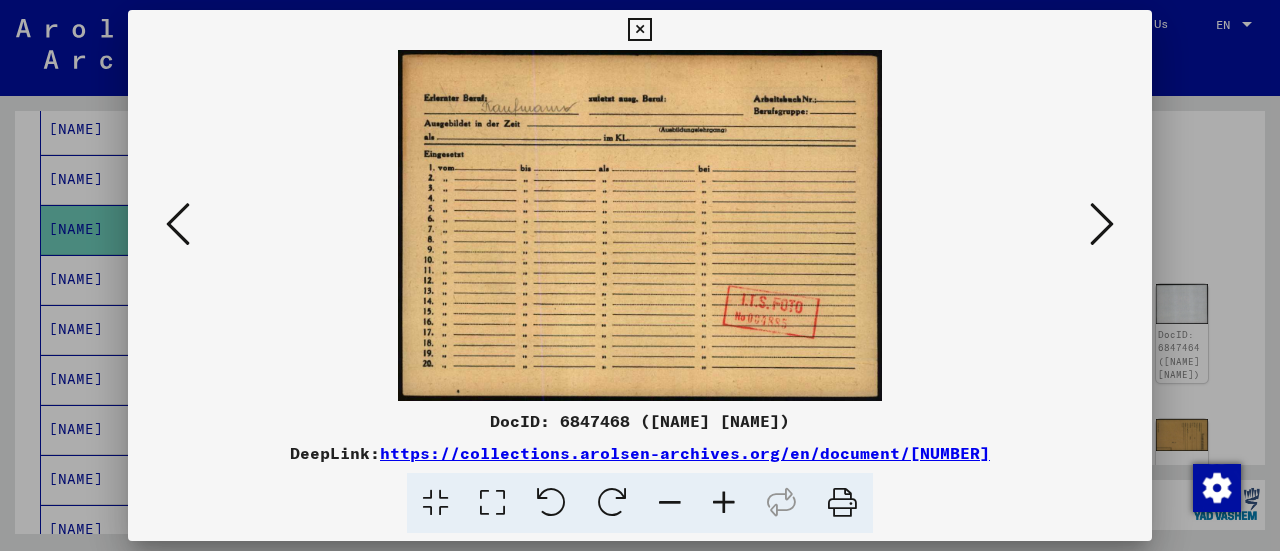 click at bounding box center [1102, 224] 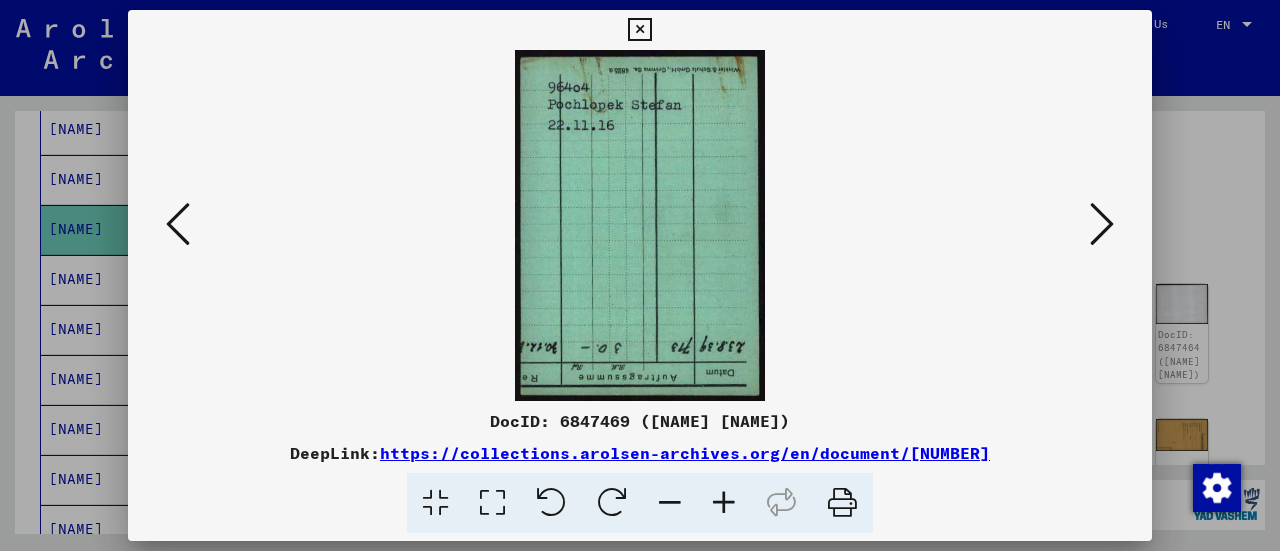 click at bounding box center [639, 30] 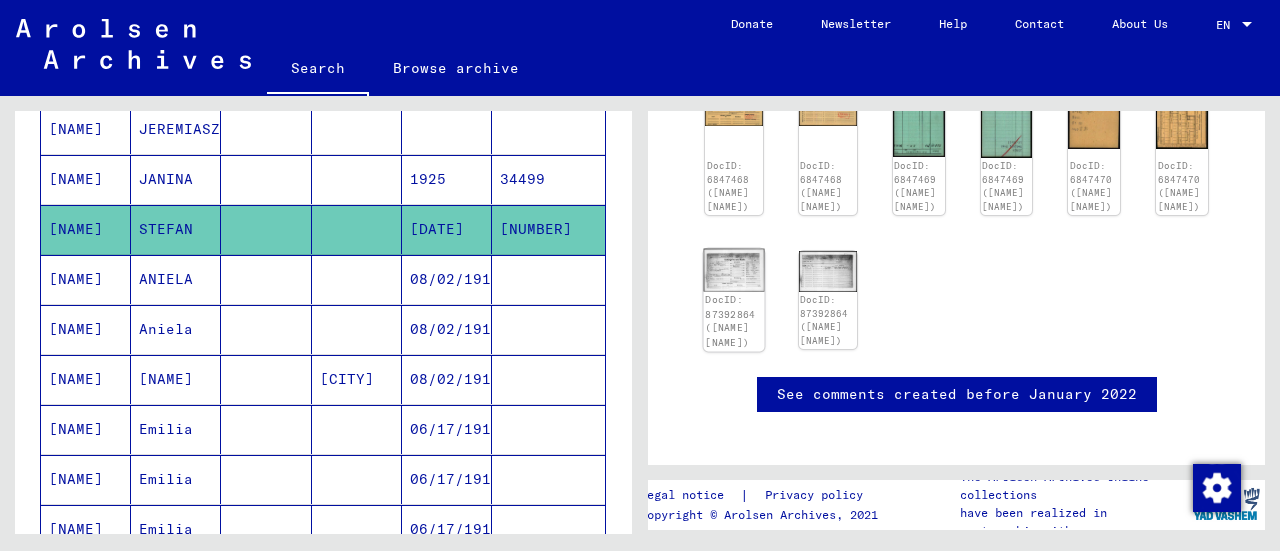scroll, scrollTop: 568, scrollLeft: 0, axis: vertical 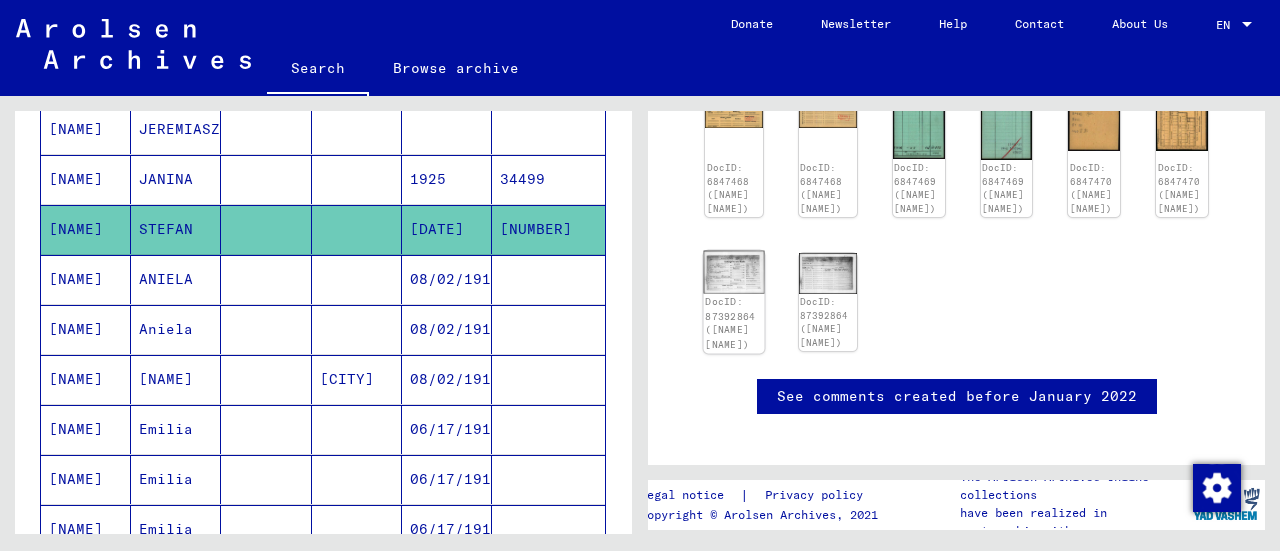 click 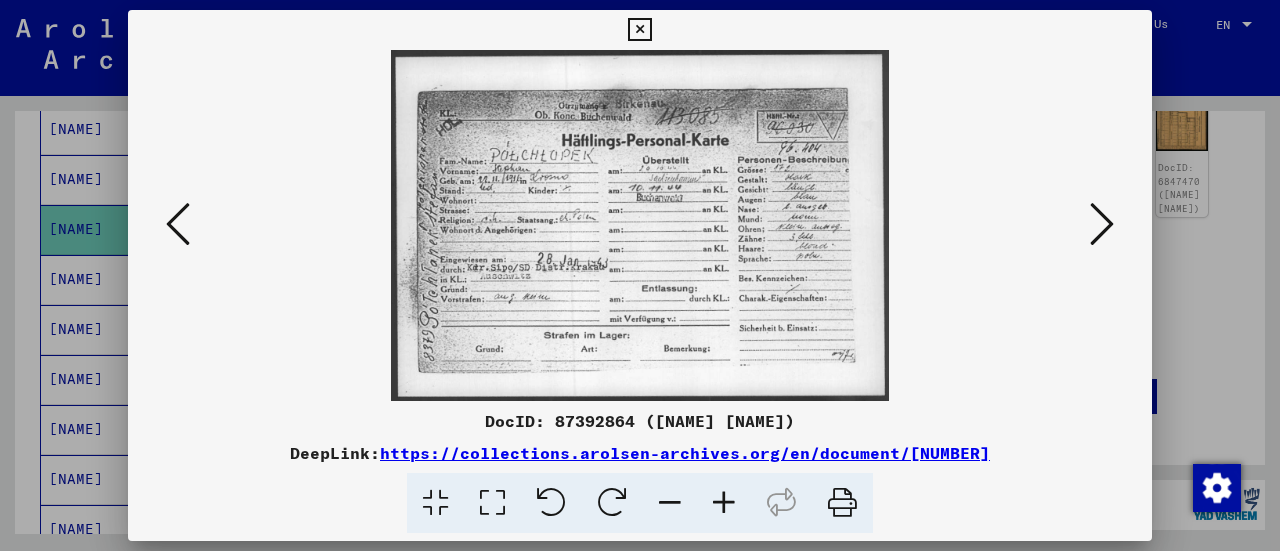 click at bounding box center [639, 30] 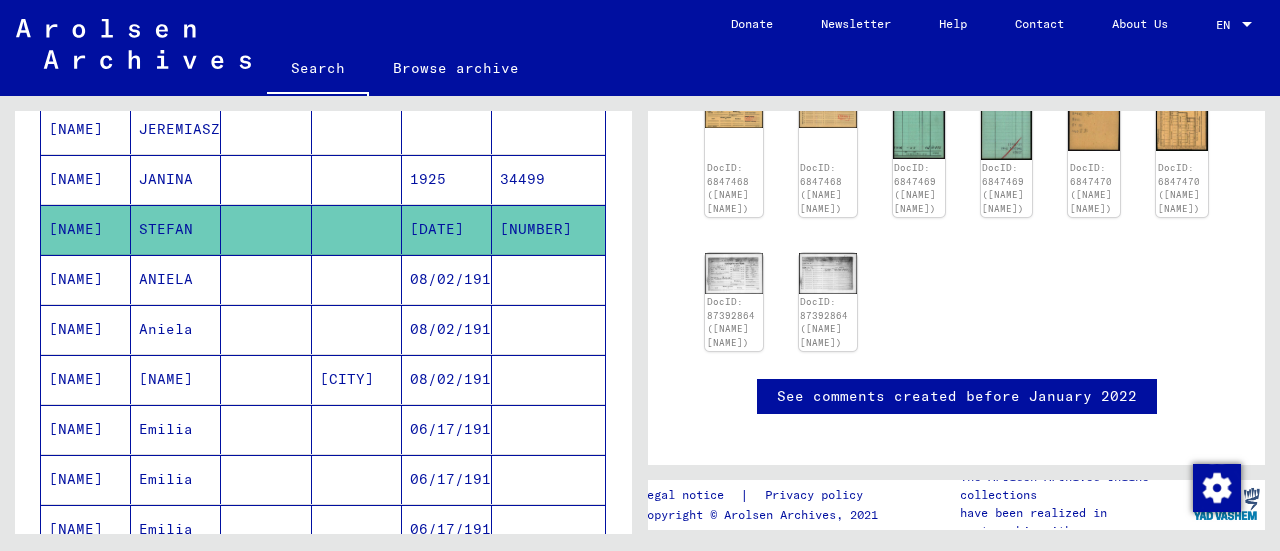 click on "ANIELA" at bounding box center [176, 329] 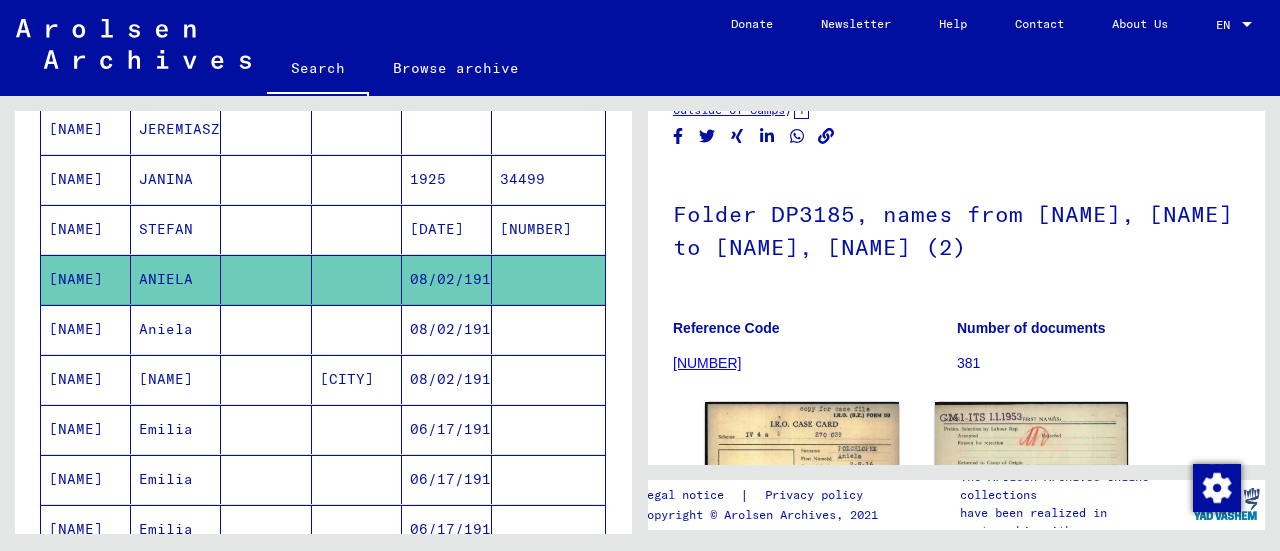 scroll, scrollTop: 200, scrollLeft: 0, axis: vertical 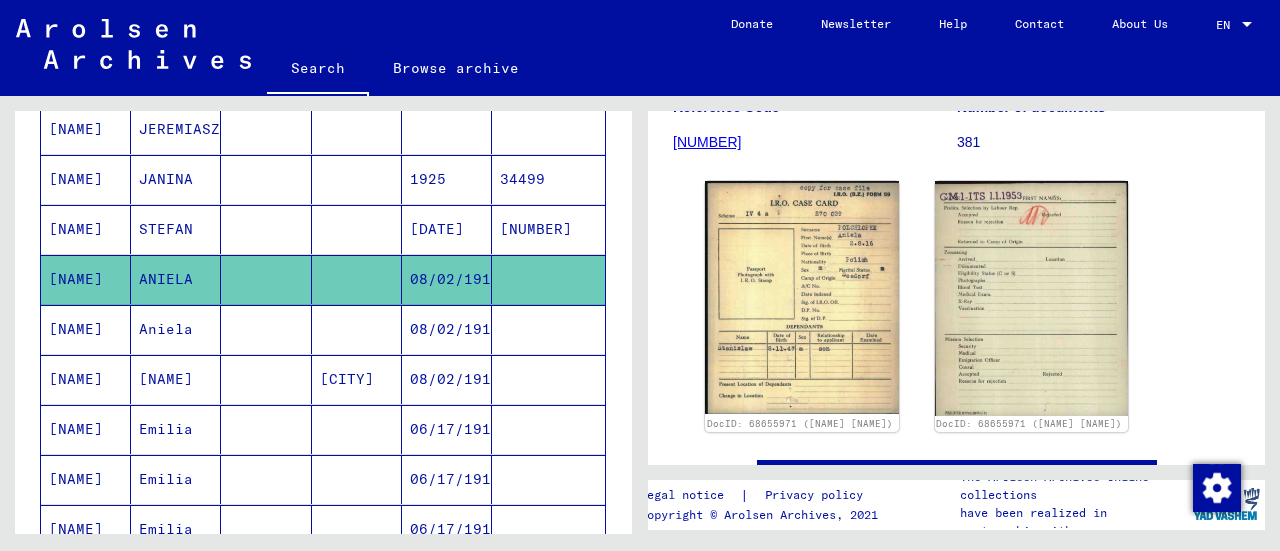 click at bounding box center [357, 379] 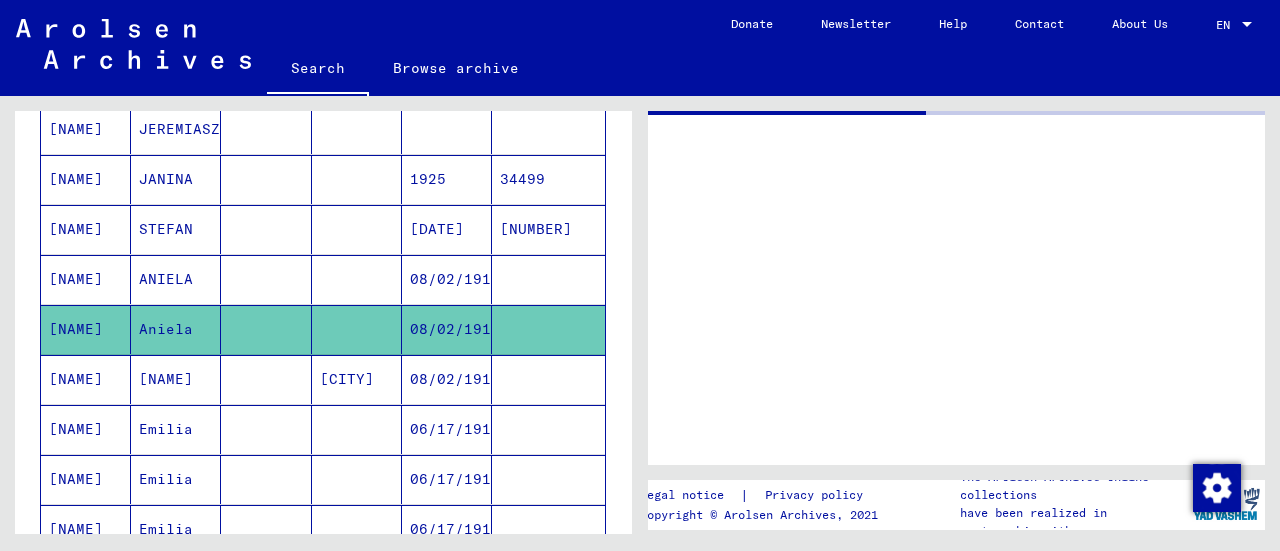 scroll, scrollTop: 0, scrollLeft: 0, axis: both 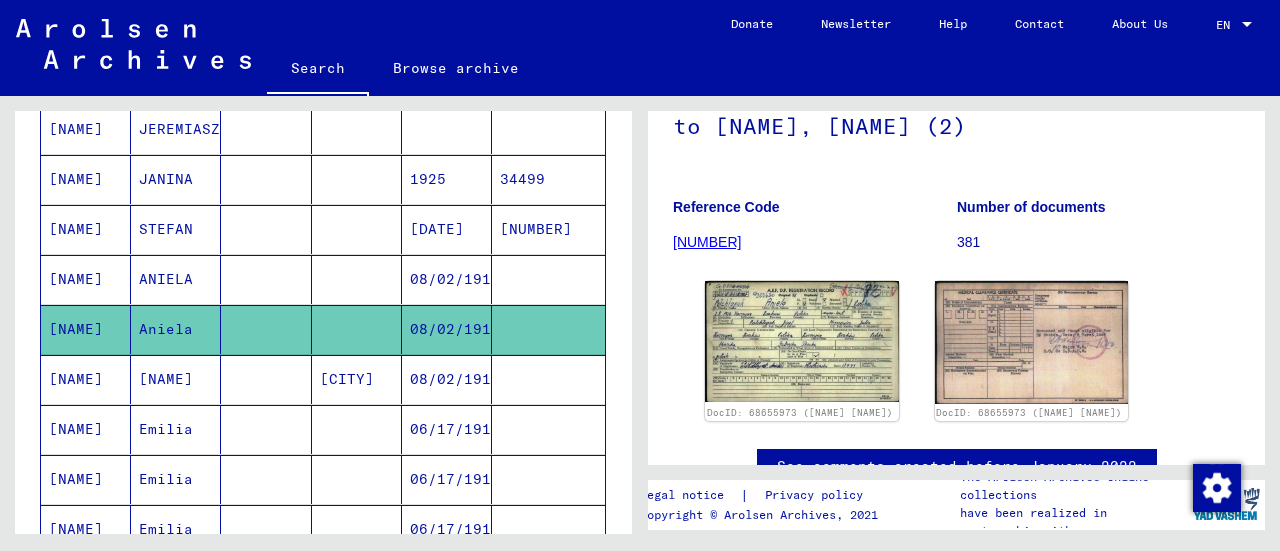 click 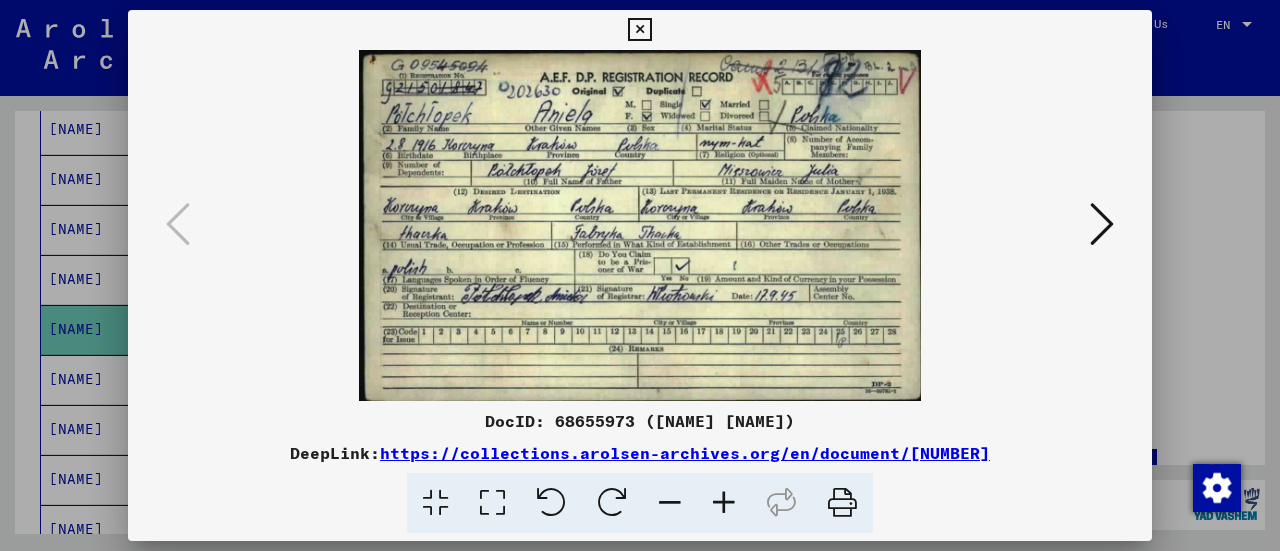 drag, startPoint x: 696, startPoint y: 8, endPoint x: 651, endPoint y: 118, distance: 118.84864 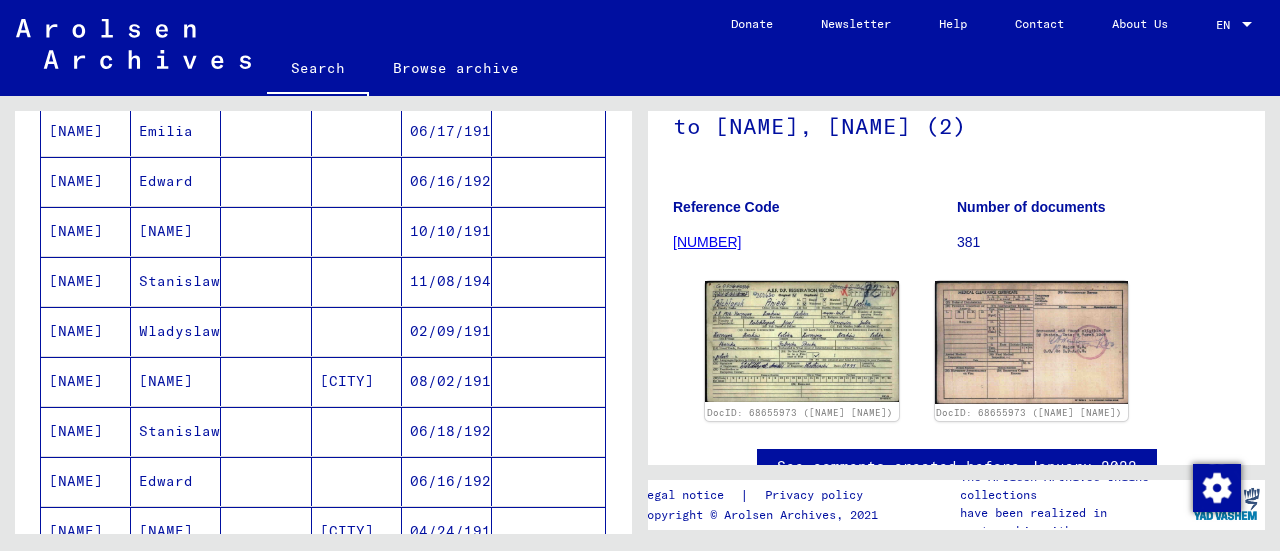 scroll, scrollTop: 700, scrollLeft: 0, axis: vertical 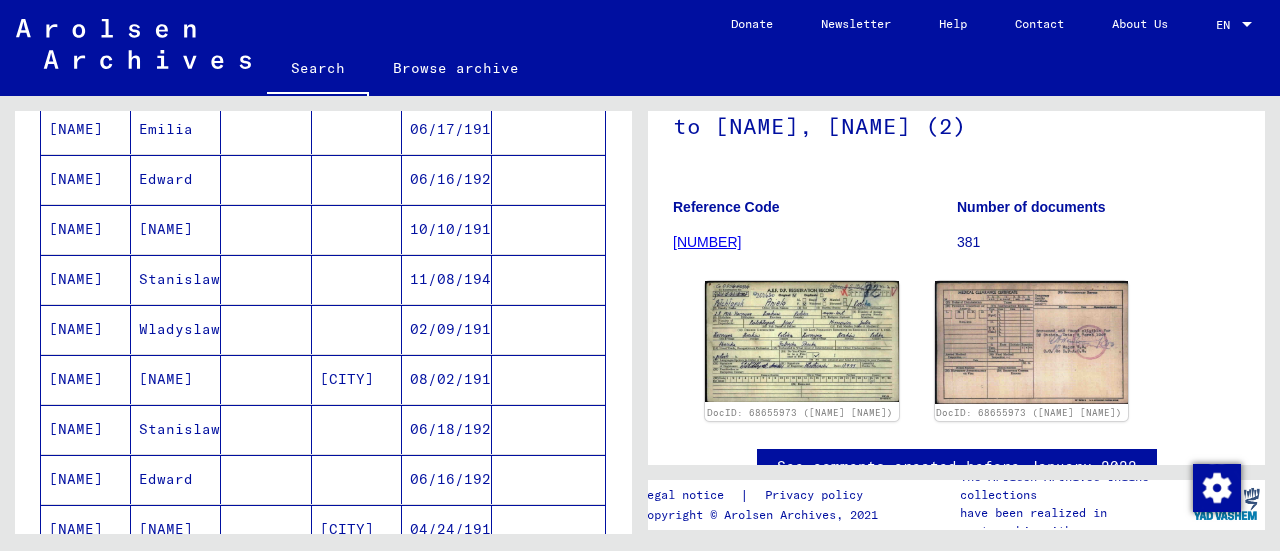 click on "Wladyslaw" at bounding box center (176, 379) 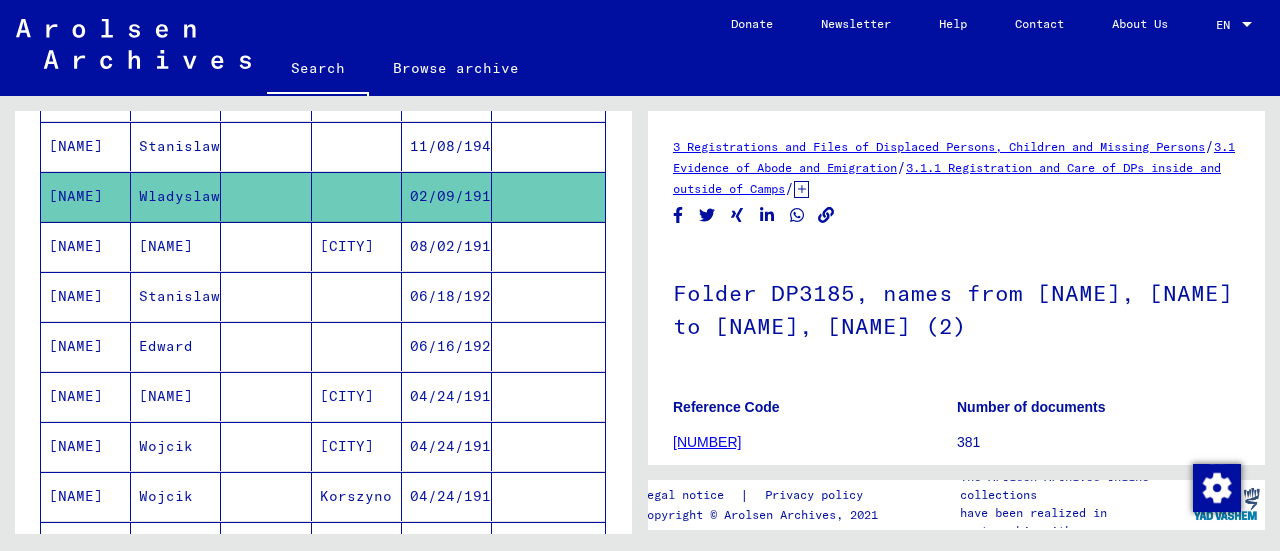 scroll, scrollTop: 1000, scrollLeft: 0, axis: vertical 